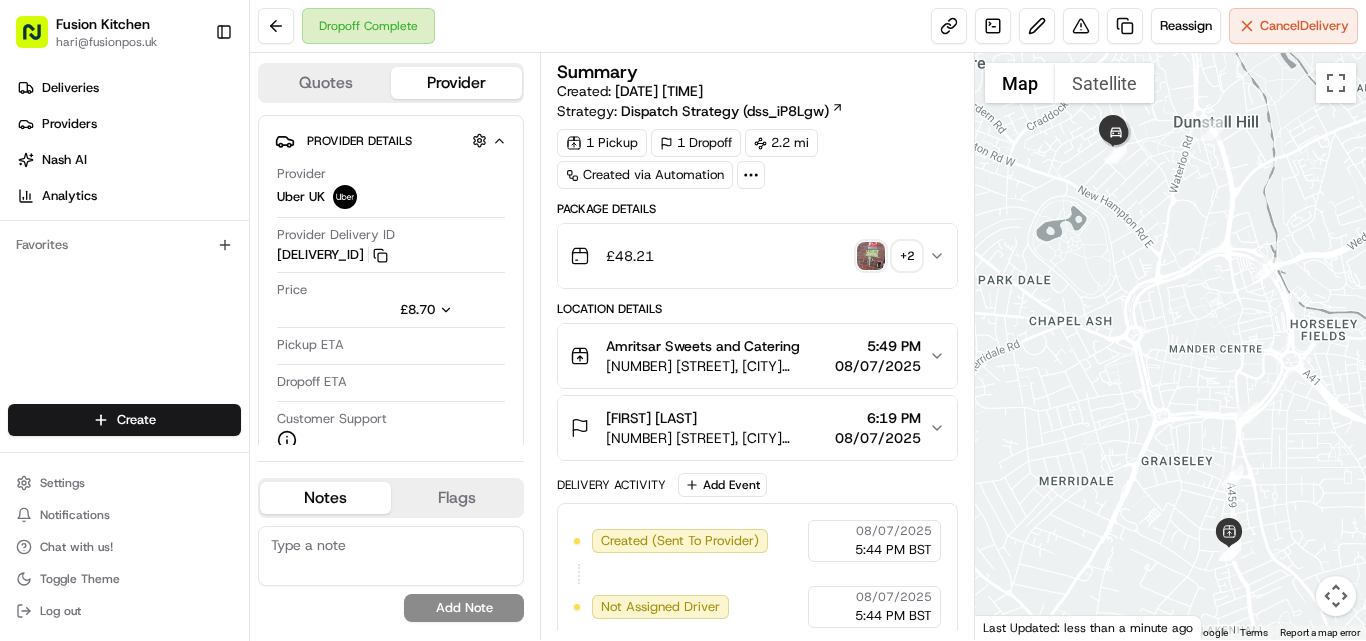 scroll, scrollTop: 0, scrollLeft: 0, axis: both 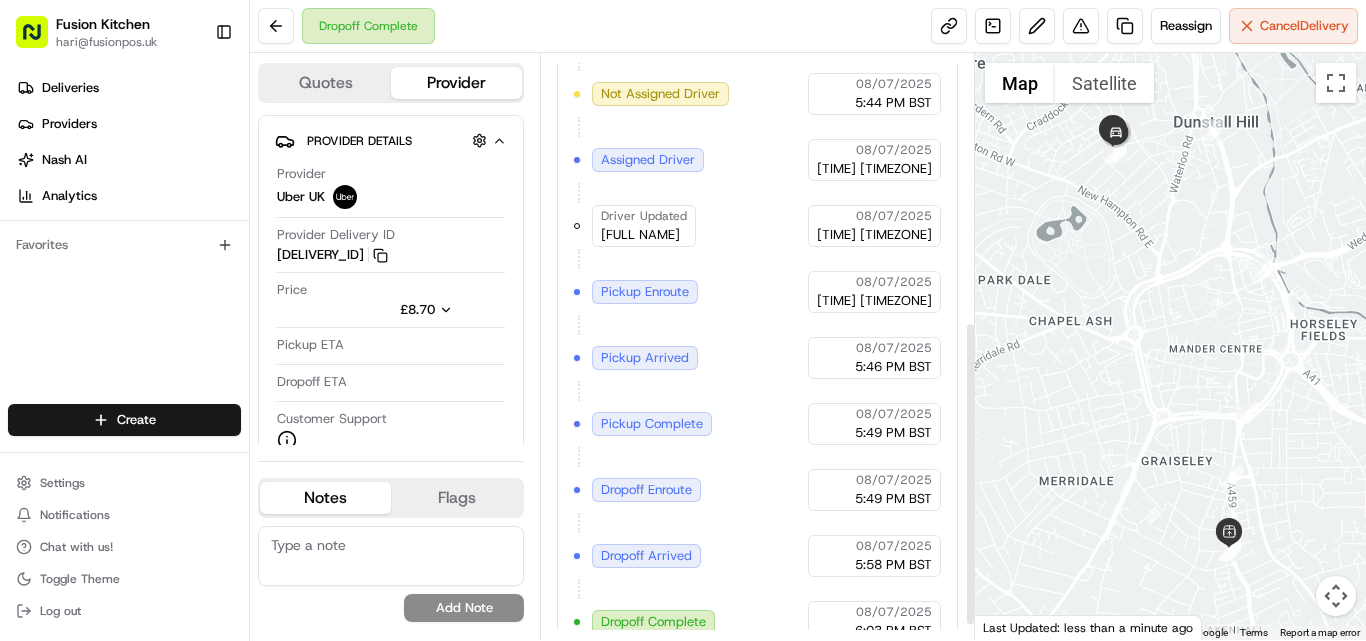 click on "Fusion Kitchen hari@example.com Toggle Sidebar Deliveries Providers Nash AI Analytics Favorites Main Menu Members & Organization Organization Users Roles Preferences Customization Tracking Orchestration Automations Dispatch Strategy Locations Pickup Locations Dropoff Locations Billing Billing Refund Requests Integrations Notification Triggers Webhooks API Keys Request Logs Create Settings Notifications Chat with us! Toggle Theme Log out Dropoff Complete Reassign Cancel Delivery Quotes Provider Provider Details Hidden ( 1 ) Provider Uber UK Provider Delivery ID 010BE Copy del_1NaPVtfBSESGU-C_K-AQvg 010BE Price £8.70 Pickup ETA Dropoff ETA Customer Support Driver Details Hidden ( 5 ) Name [FULL NAME] Pickup Phone Number [PHONE] x57874607 Dropoff Phone Number [PHONE] Tip £0.00 Type car Make Nissan Model Qashqai Color silver License Plate Number [LICENSE PLATE] Notes Flags chakkaravarthi@example.com hari@example.com arun@example.com saran@example.com" at bounding box center (683, 320) 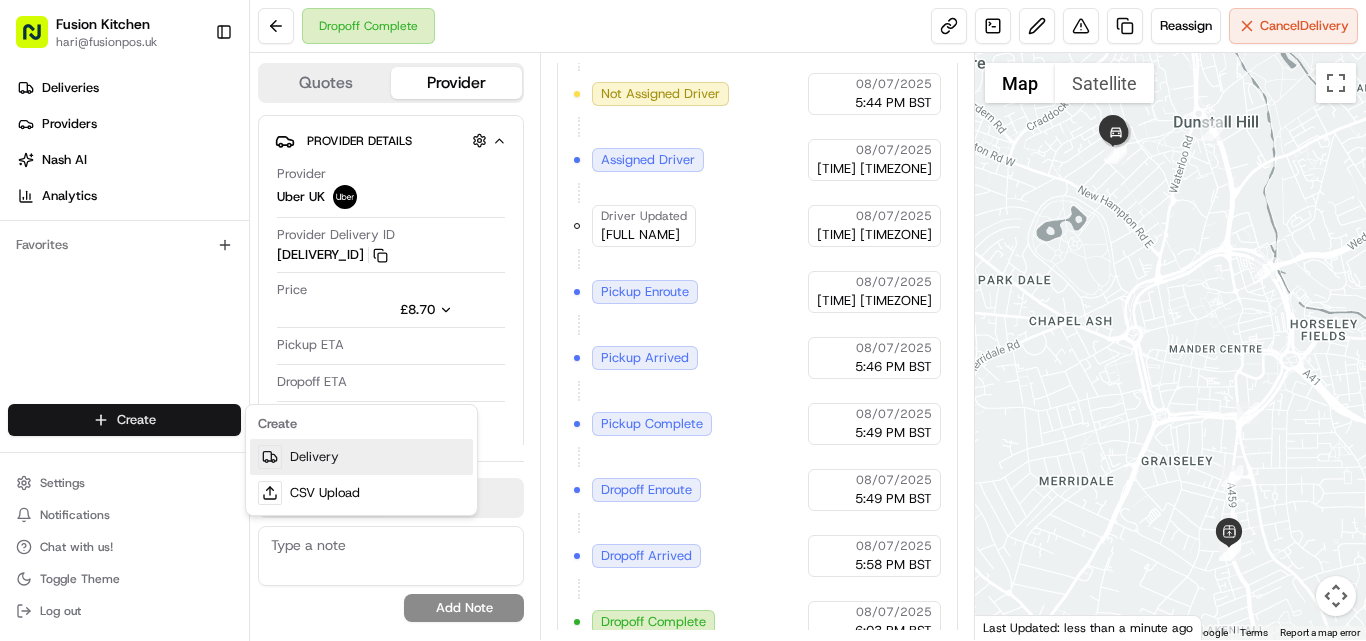 click on "Delivery" at bounding box center (361, 457) 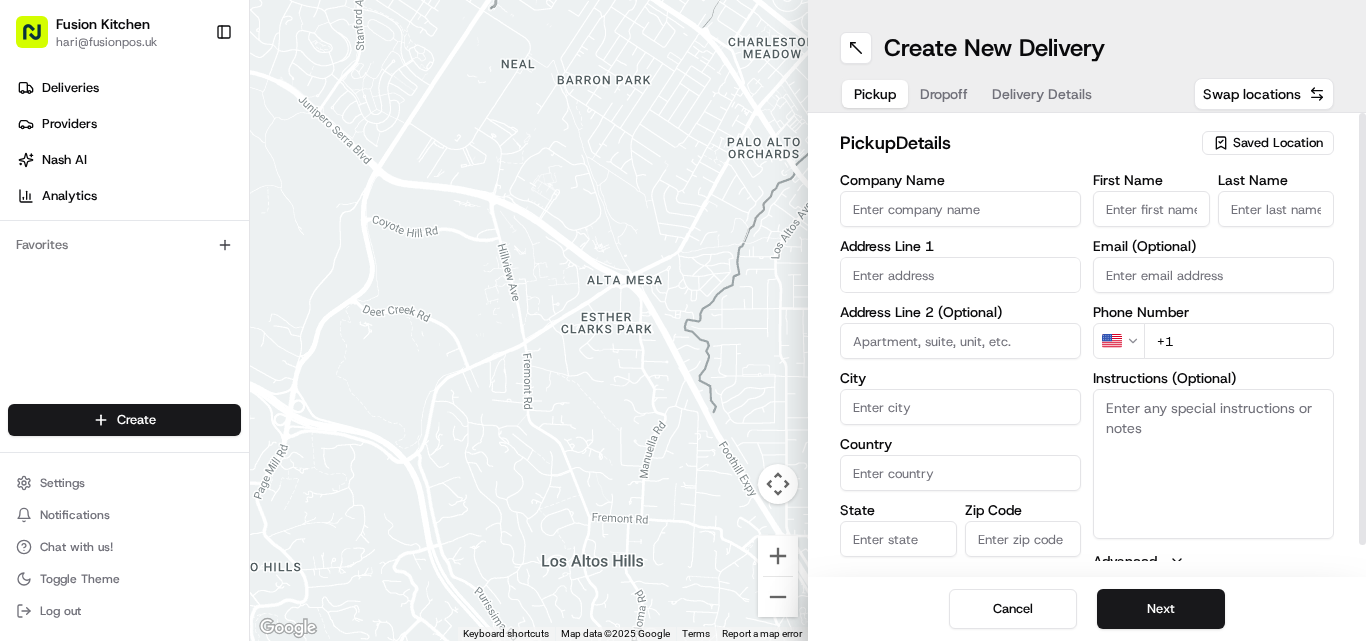 click on "Company Name" at bounding box center (960, 209) 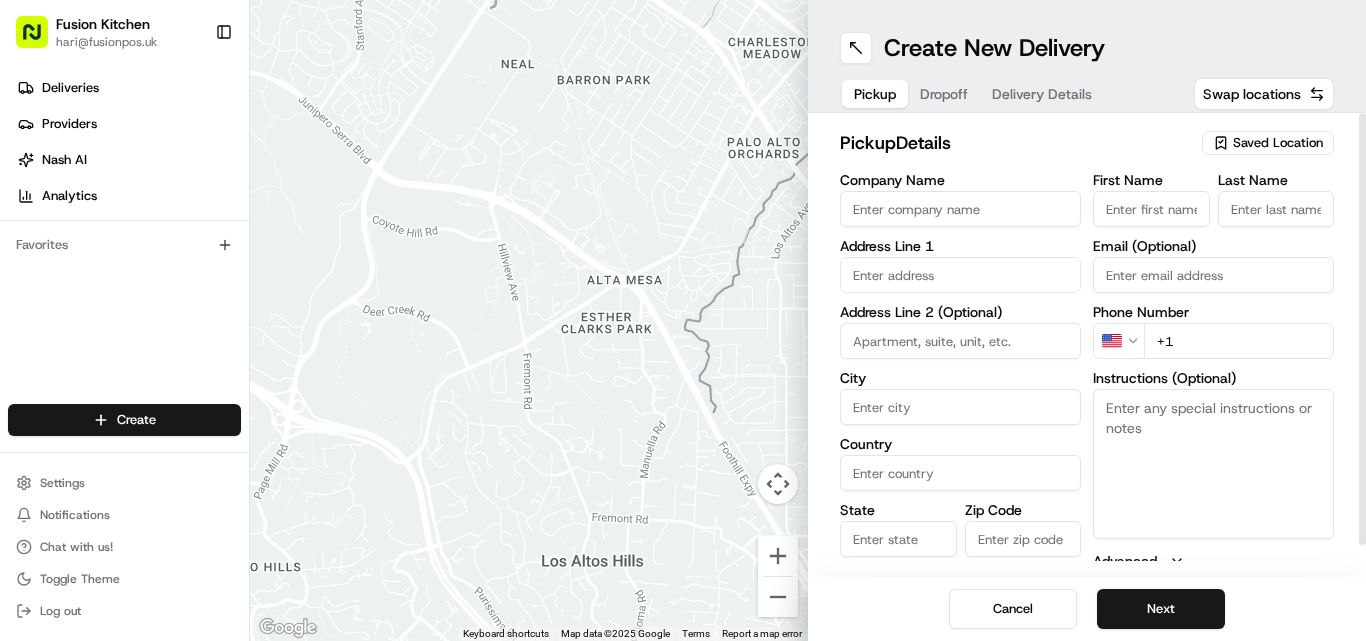 paste on "Madras Eatery" 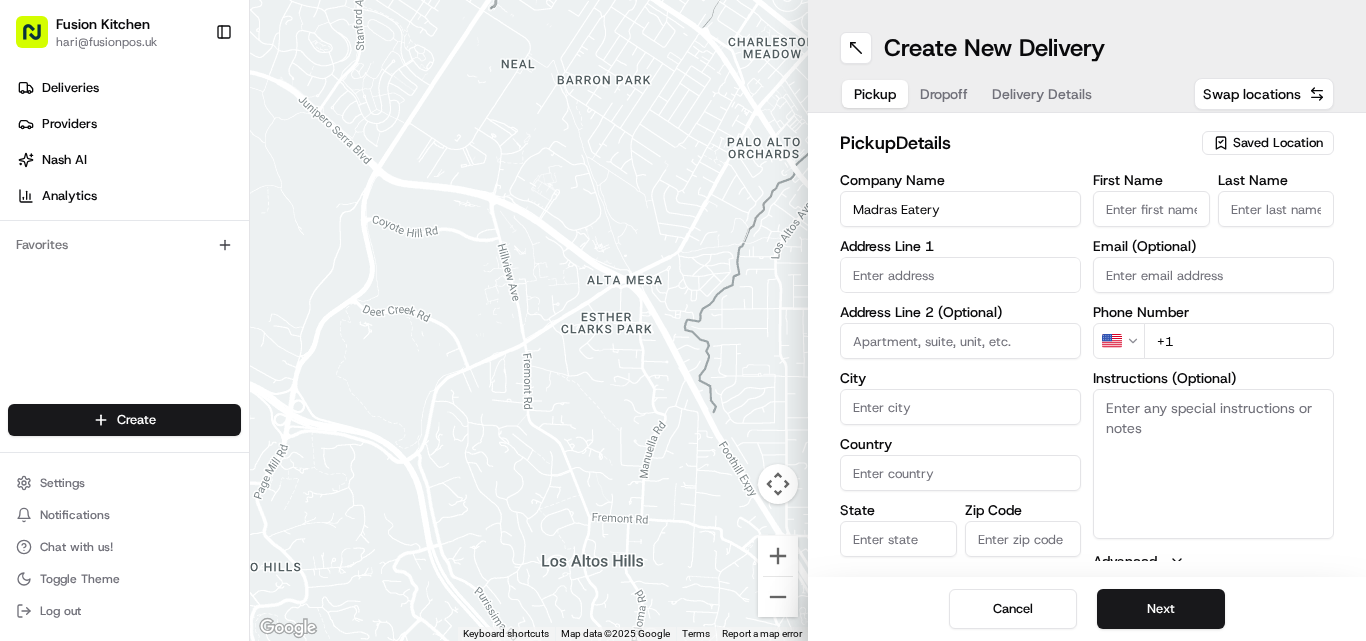 type on "Madras Eatery" 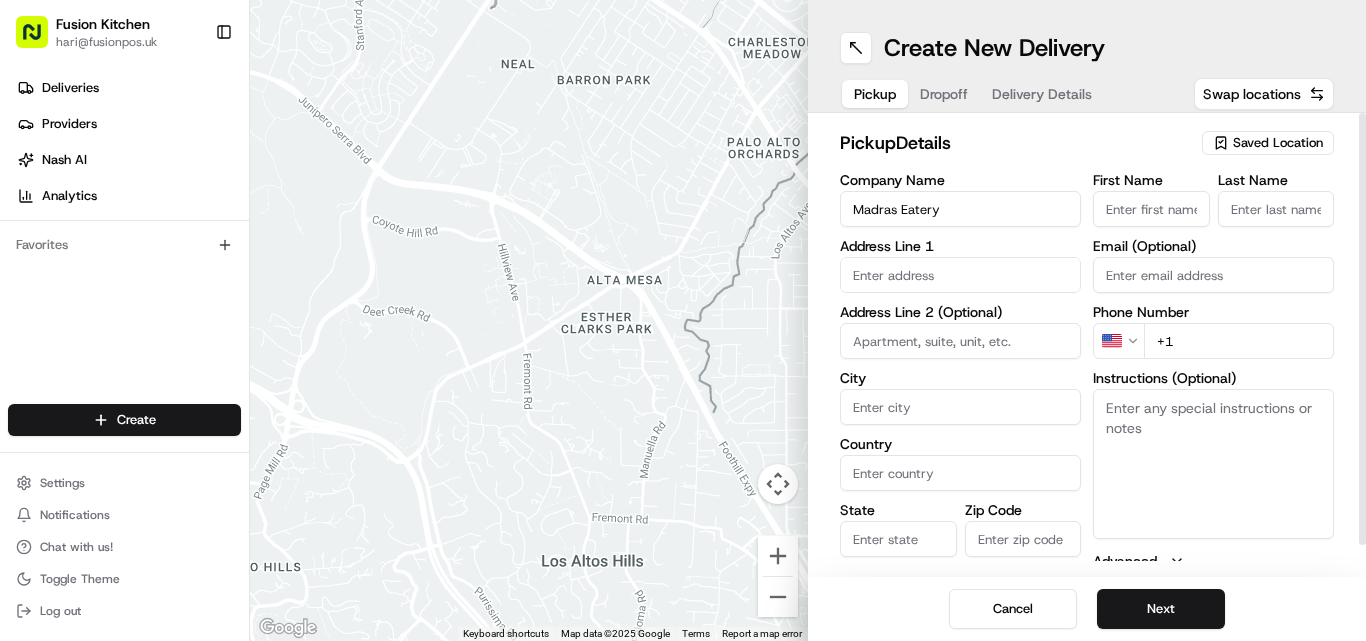click at bounding box center (960, 275) 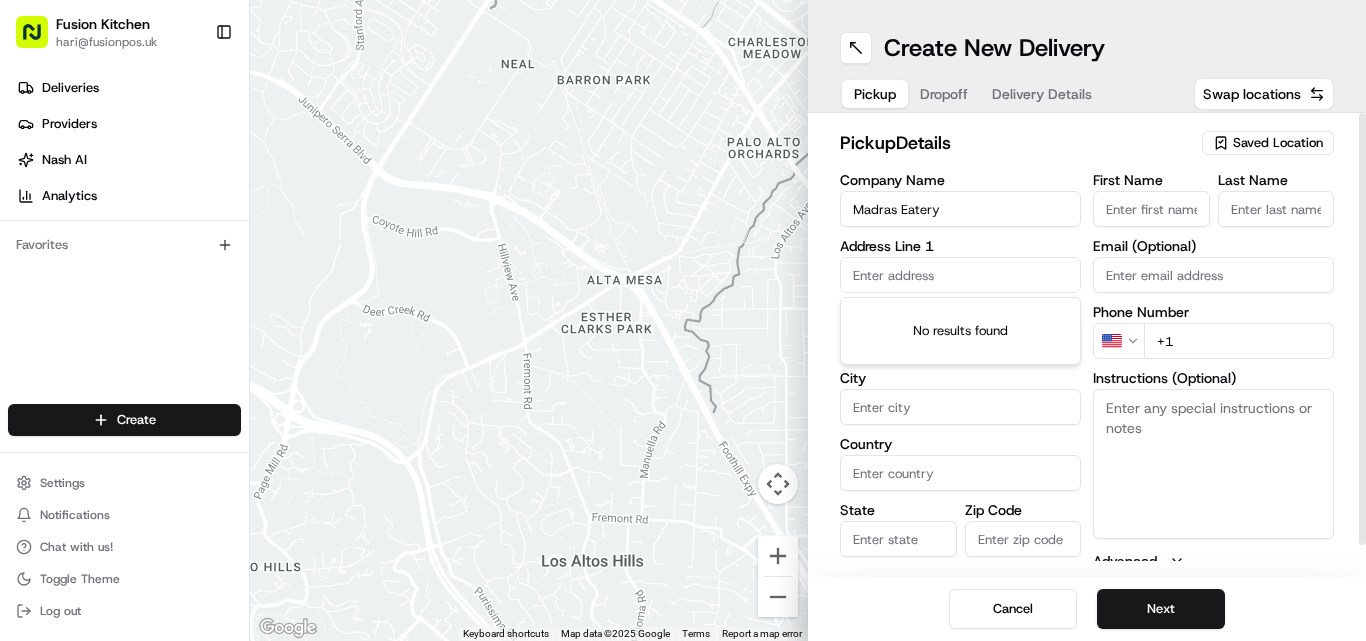 paste on "[NUMBER] [STREET] [ROAD], [CITY], [COUNTRY], [POSTCODE]." 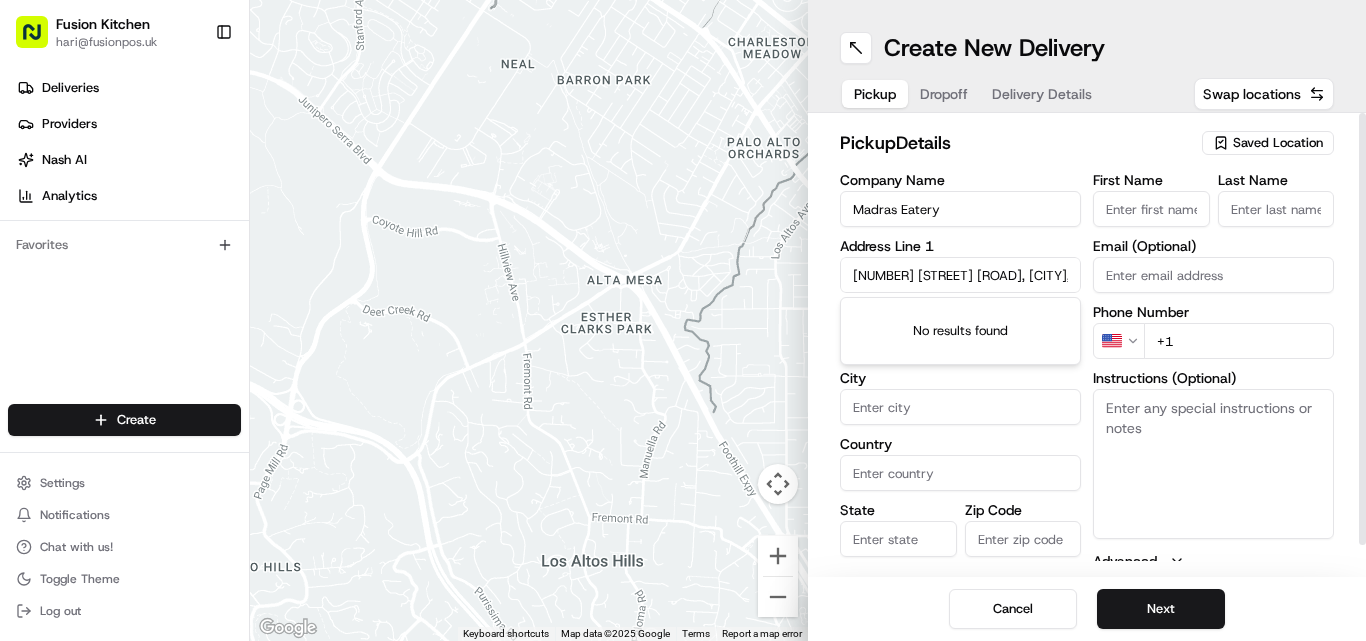 scroll, scrollTop: 0, scrollLeft: 131, axis: horizontal 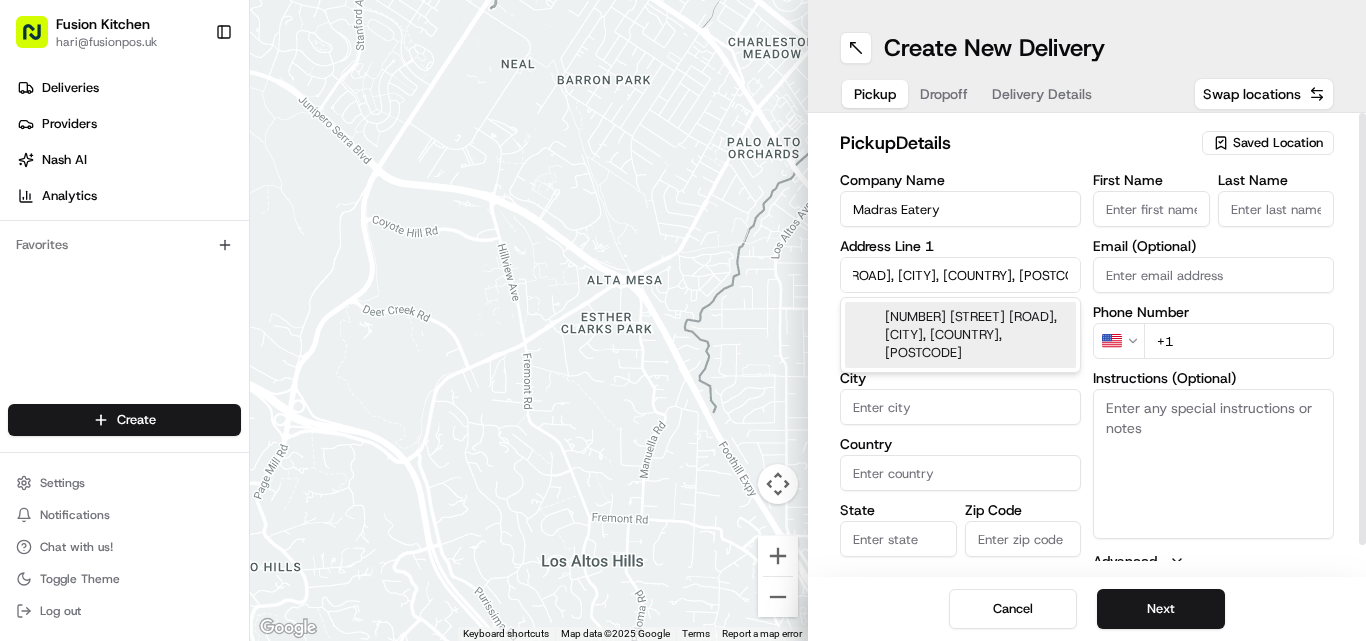 click on "[NUMBER] [STREET] [ROAD], [CITY], [COUNTRY], [POSTCODE]" at bounding box center [960, 335] 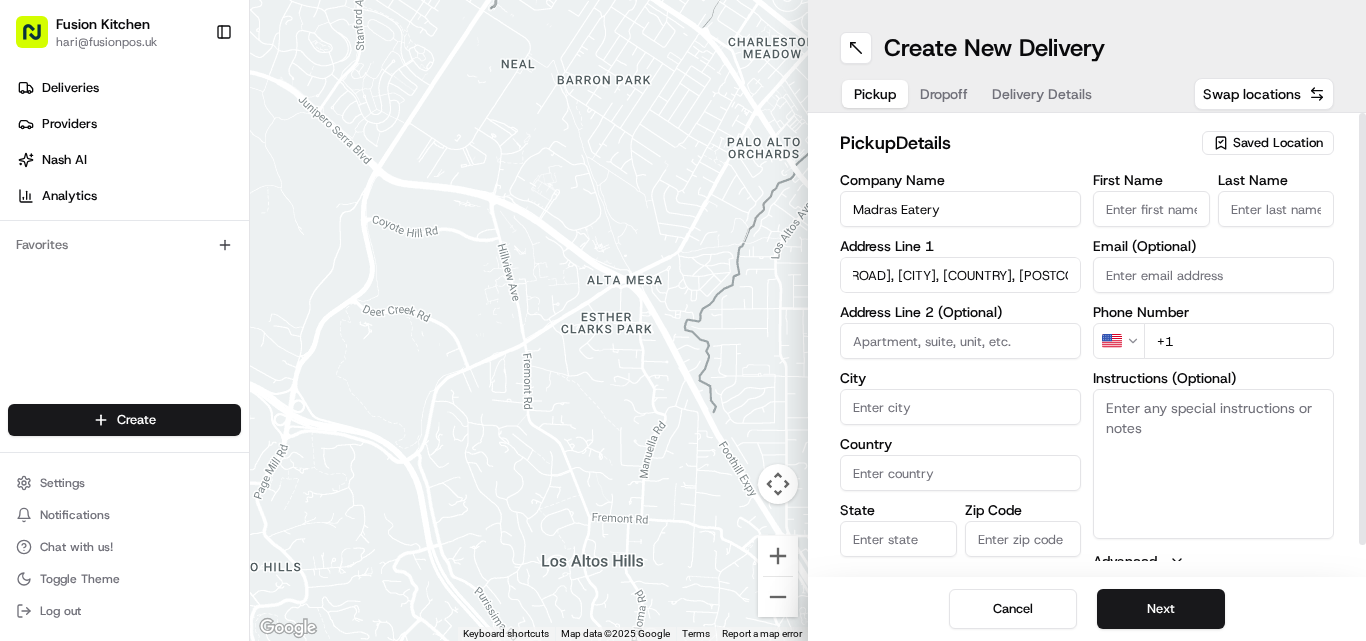 type on "[NUMBER] [STREET], [CITY], [CITY], [POSTCODE], [COUNTRY]" 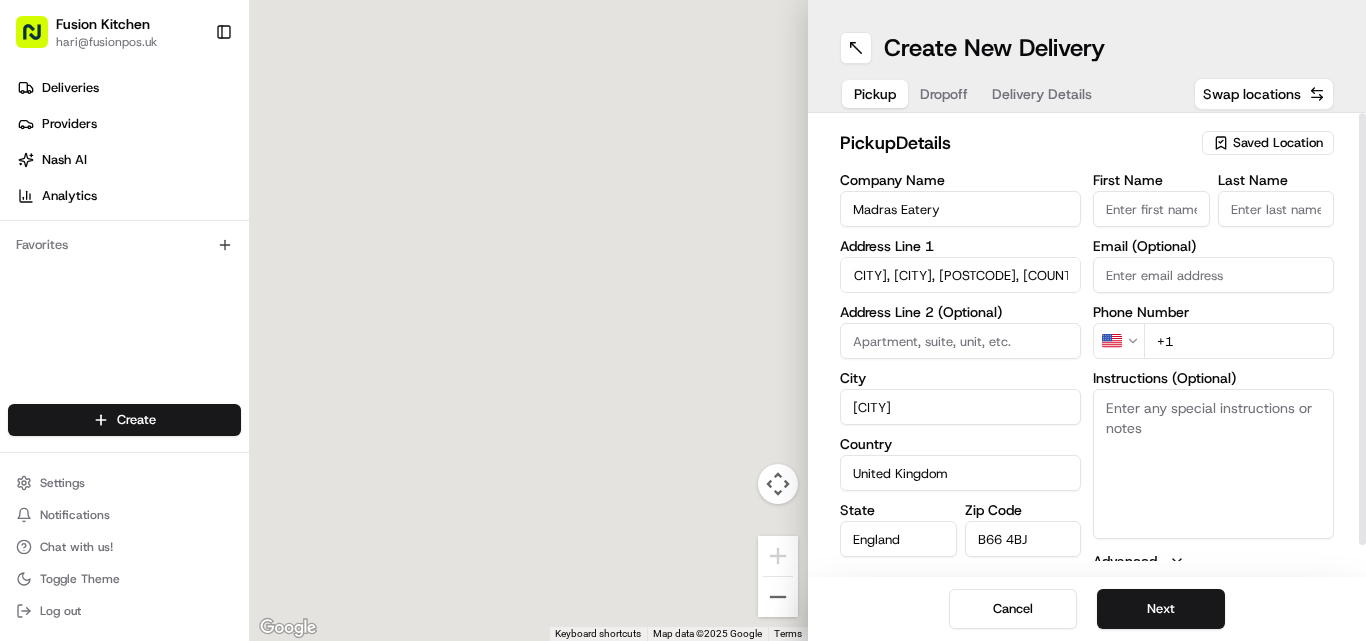 type on "[NUMBER] [STREET] [ROAD]" 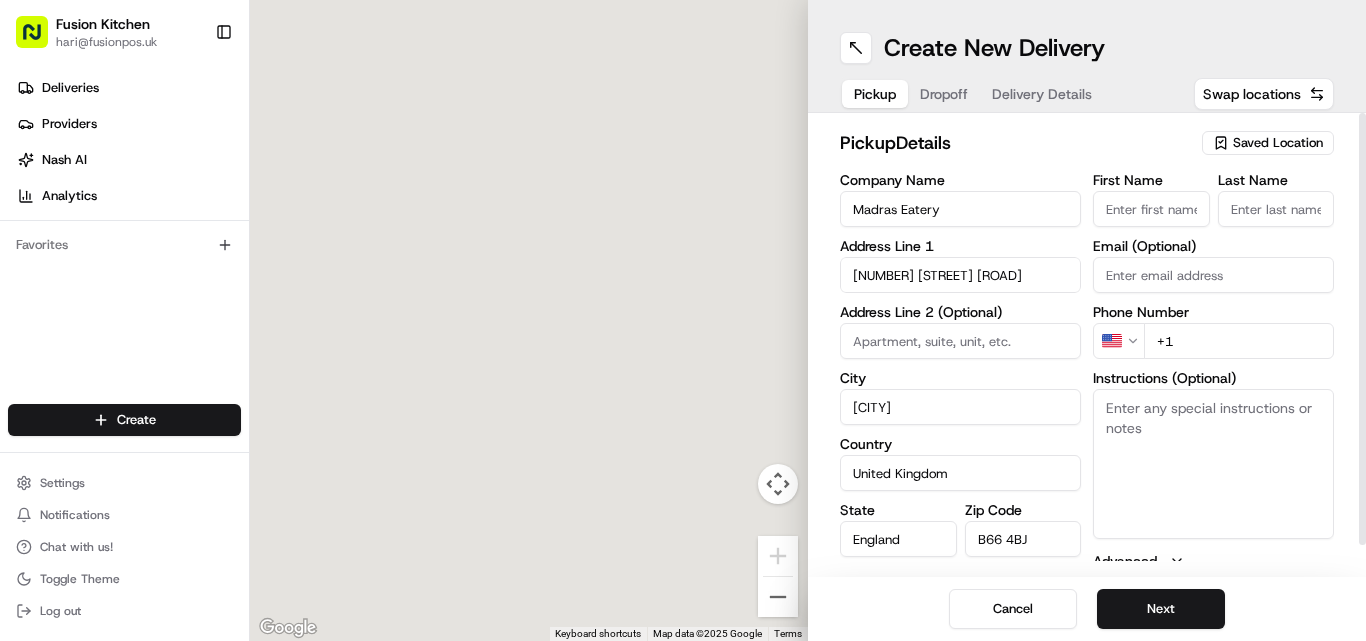 scroll, scrollTop: 0, scrollLeft: 0, axis: both 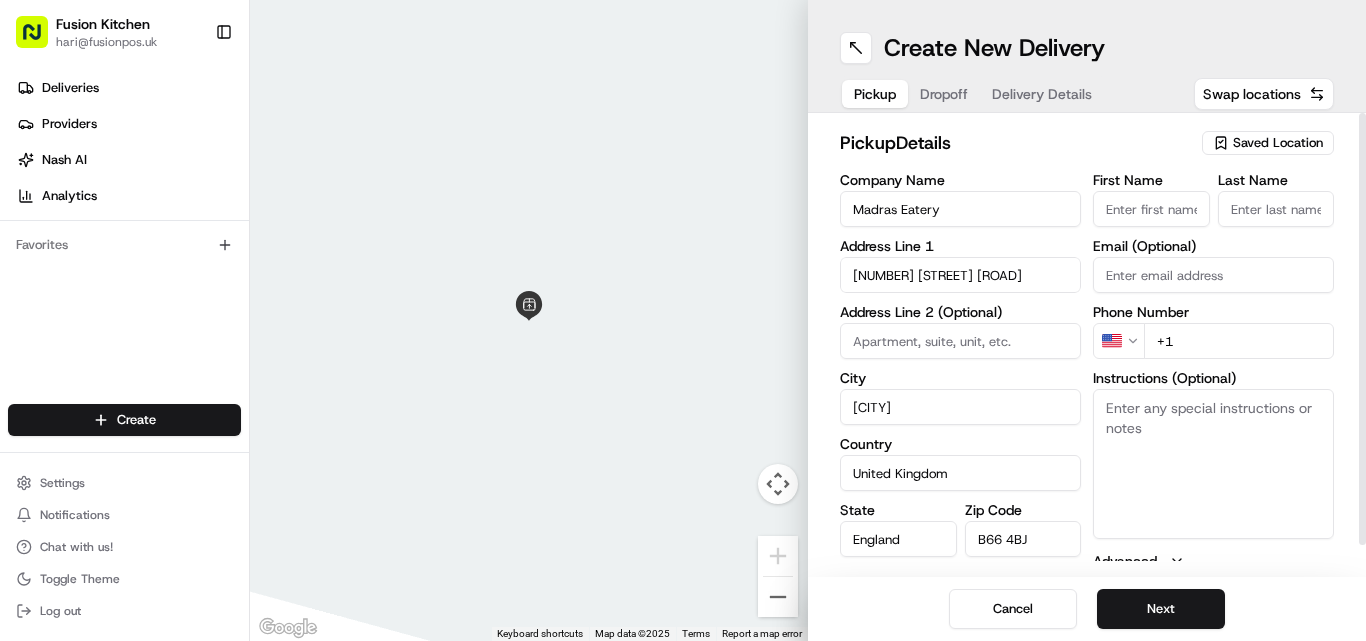 click on "Fusion Kitchen hari@example.com Toggle Sidebar Deliveries Providers Nash AI Analytics Favorites Main Menu Members & Organization Organization Users Roles Preferences Customization Tracking Orchestration Automations Dispatch Strategy Locations Pickup Locations Dropoff Locations Billing Billing Refund Requests Integrations Notification Triggers Webhooks API Keys Request Logs Create Settings Notifications Chat with us! Toggle Theme Log out ← Move left → Move right ↑ Move up ↓ Move down + Zoom in - Zoom out Home Jump left by 75% End Jump right by 75% Page Up Jump up by 75% Page Down Jump down by 75% Keyboard shortcuts Map Data Map data ©2025 Map data ©2025 1 m  Click to toggle between metric and imperial units Terms Report a map error Create New Delivery Pickup Dropoff Delivery Details Swap locations pickup Details Saved Location Company Name Madras Eatery Address Line 1 607A Bearwood Road Address Line 2 (Optional) City Birmingham Country United Kingdom State England Zip Code [POSTCODE]" at bounding box center (683, 320) 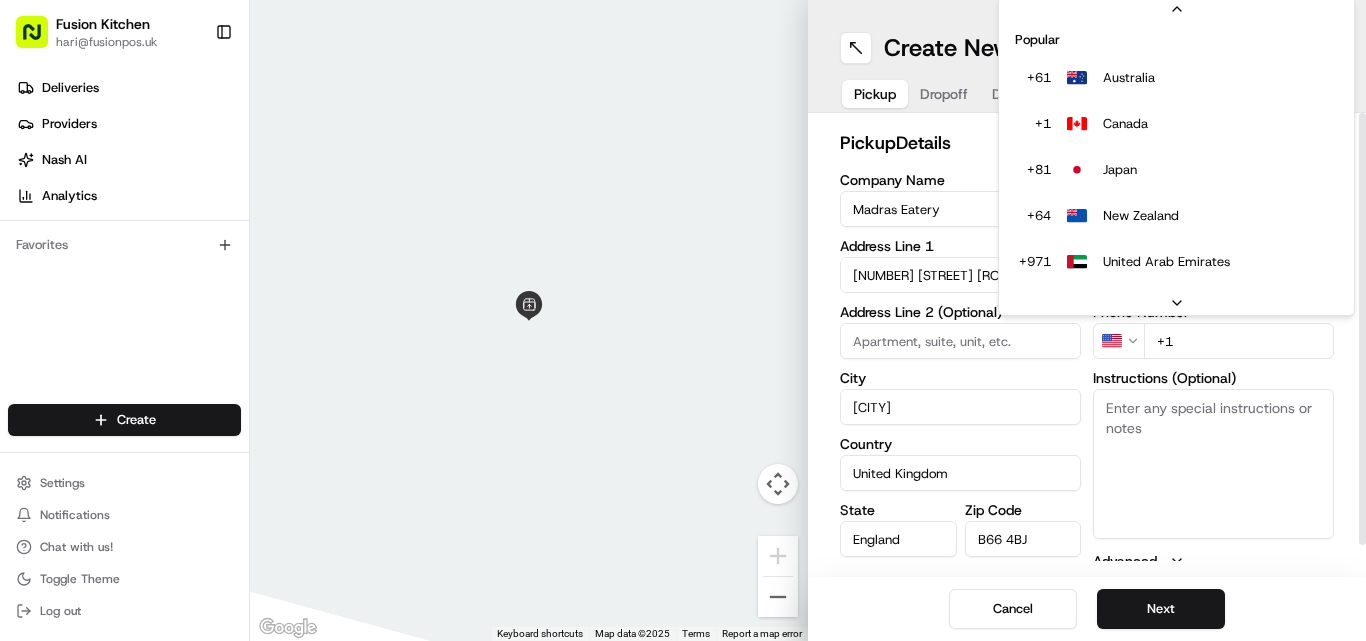 scroll, scrollTop: 86, scrollLeft: 0, axis: vertical 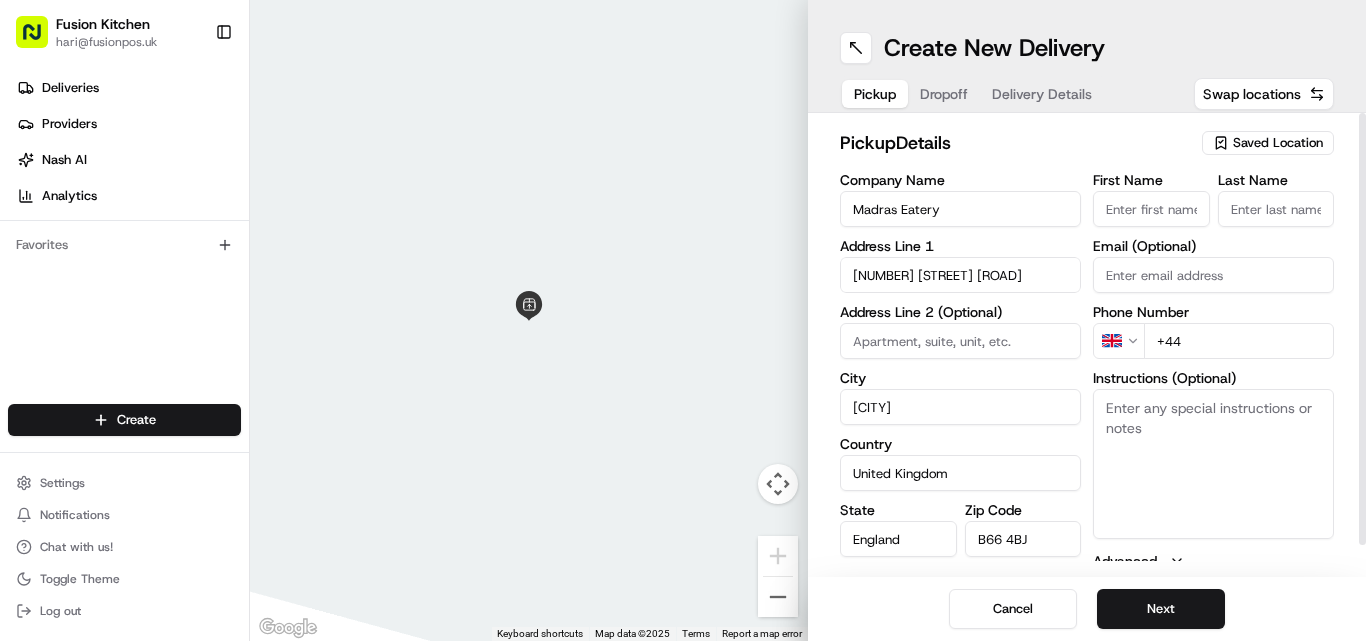 click on "+44" at bounding box center (1239, 341) 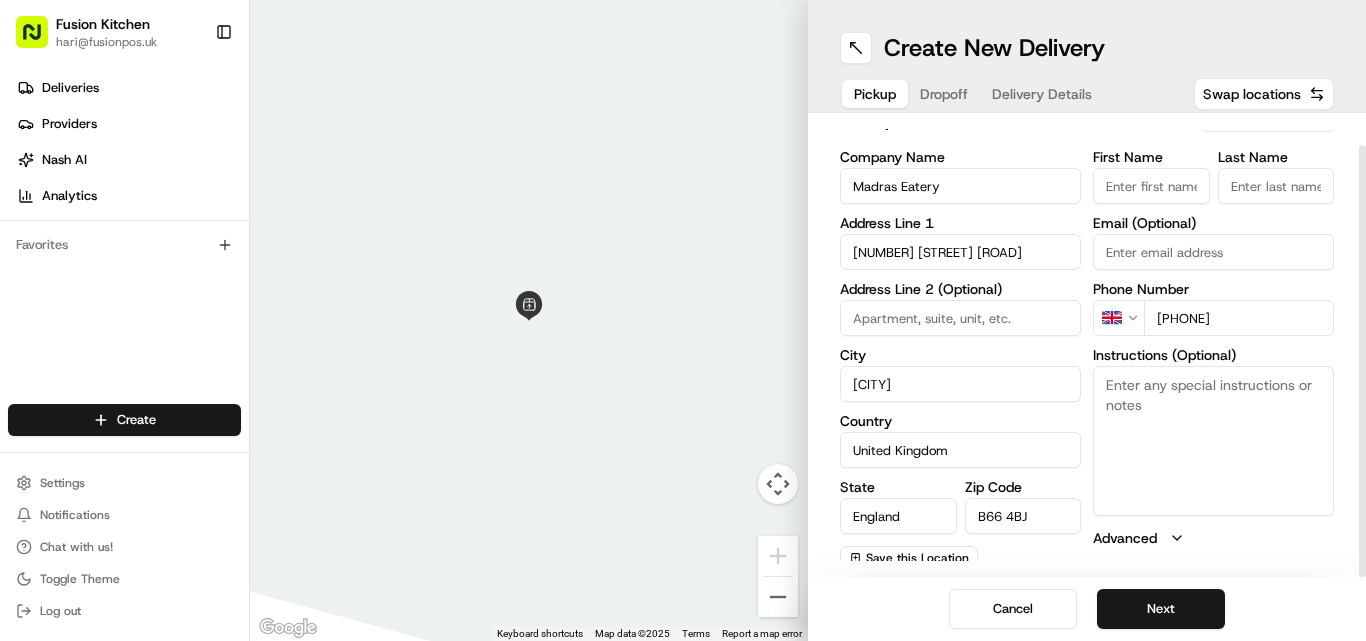 scroll, scrollTop: 32, scrollLeft: 0, axis: vertical 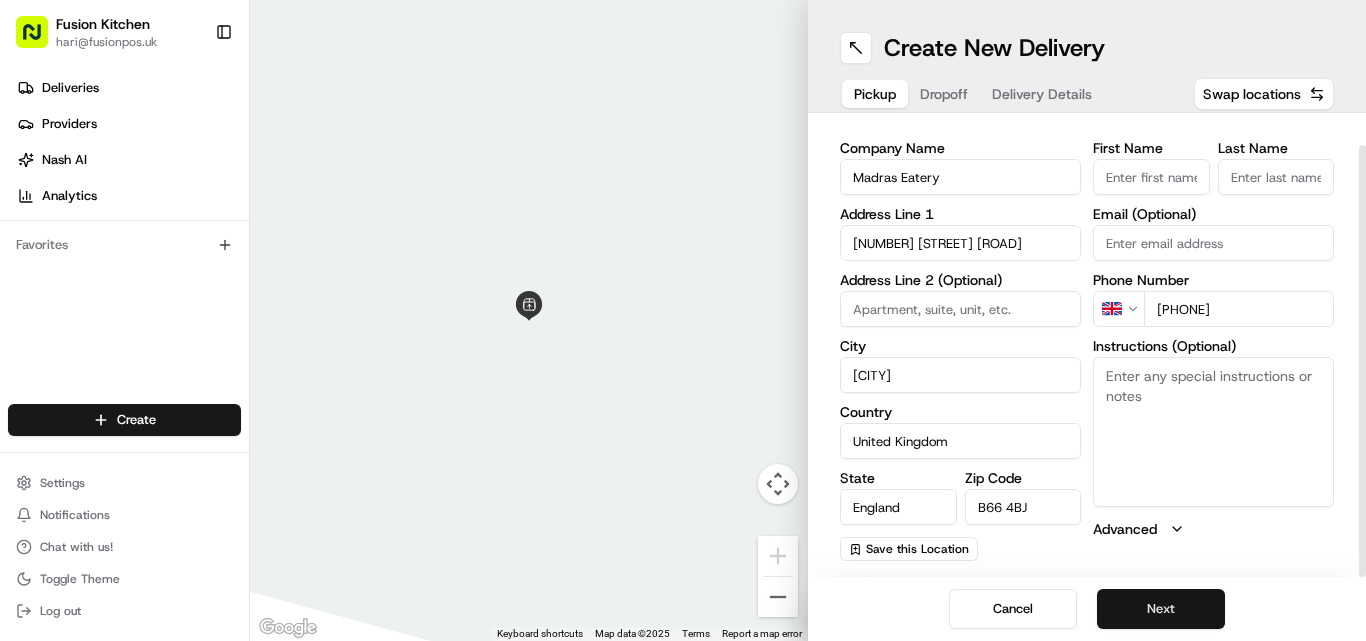 type on "[PHONE]" 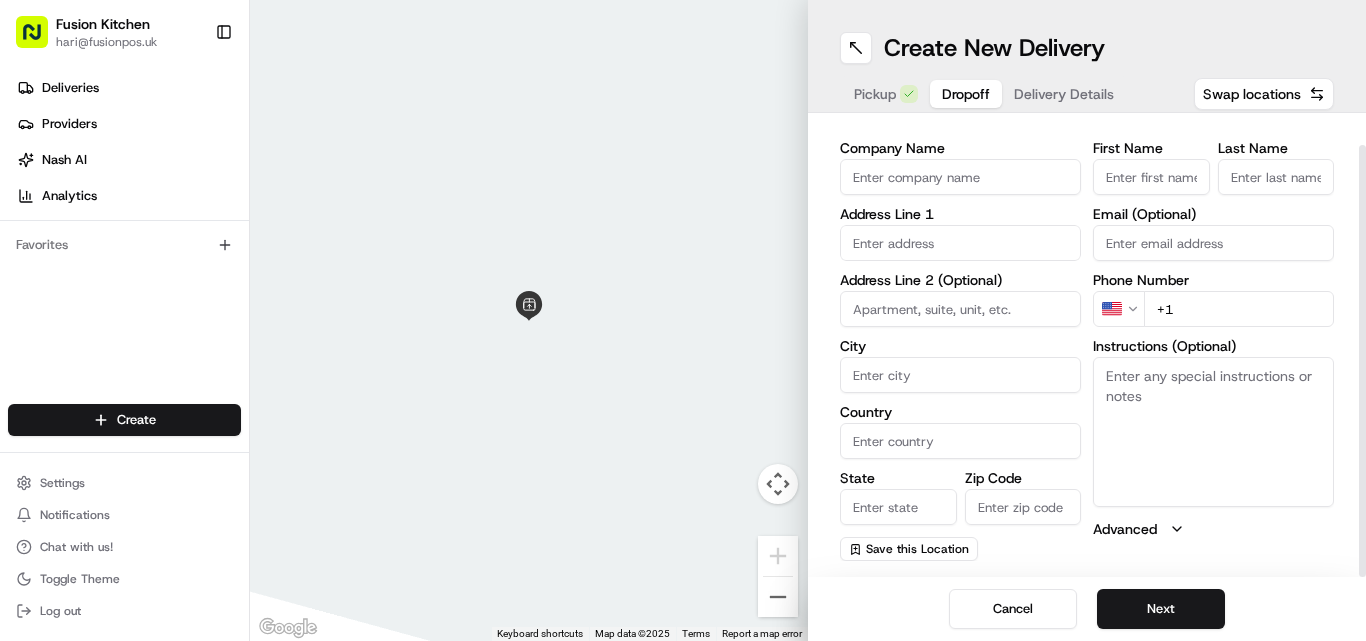 click on "Instructions (Optional)" at bounding box center (1213, 432) 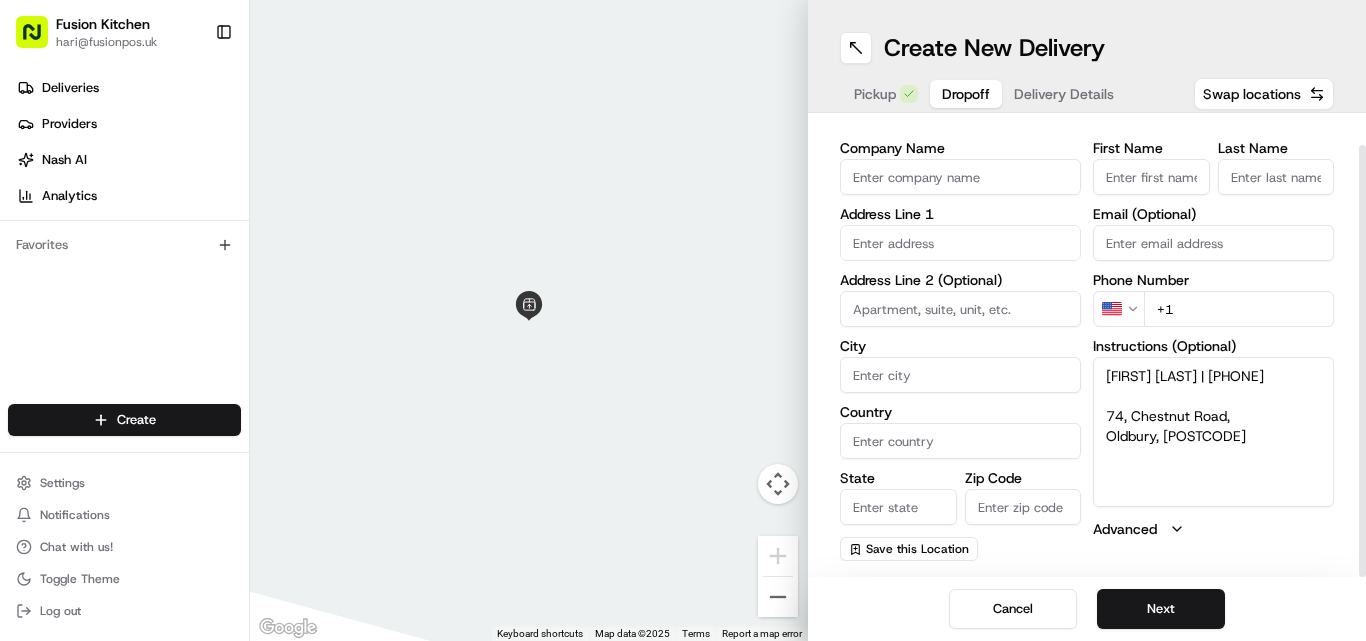 drag, startPoint x: 1183, startPoint y: 374, endPoint x: 1129, endPoint y: 376, distance: 54.037025 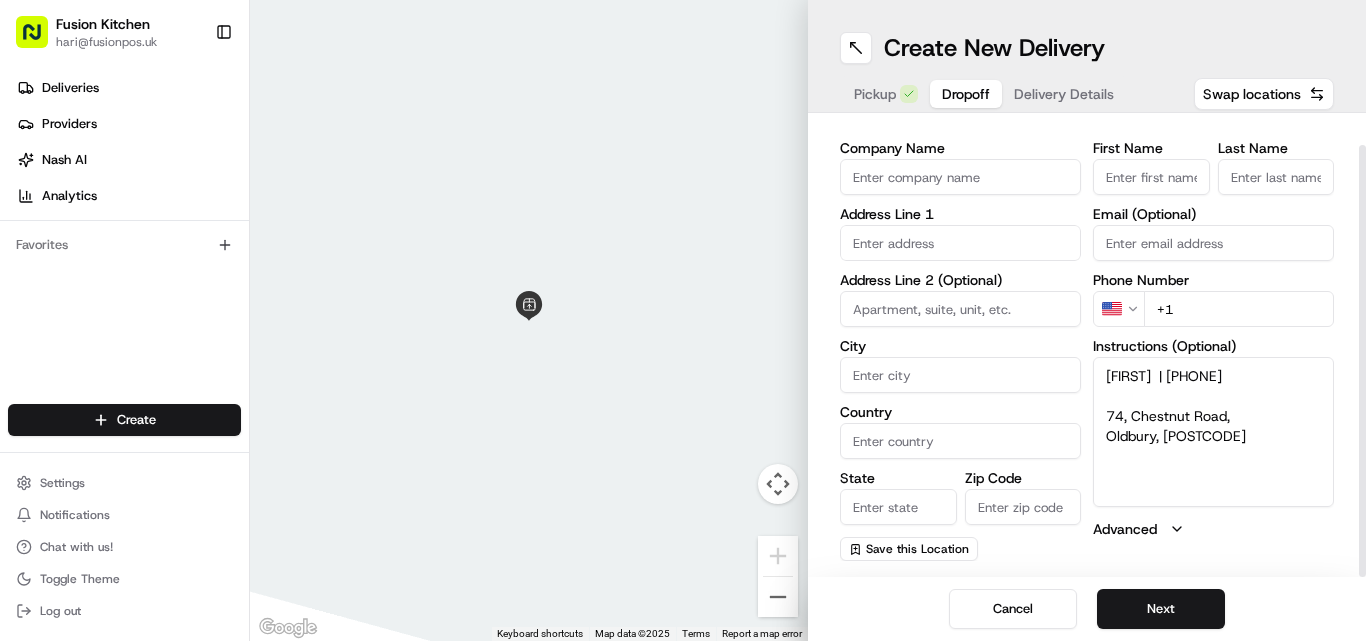 type on "[FIRST]  | [PHONE]
74, Chestnut Road,
Oldbury, [POSTCODE]" 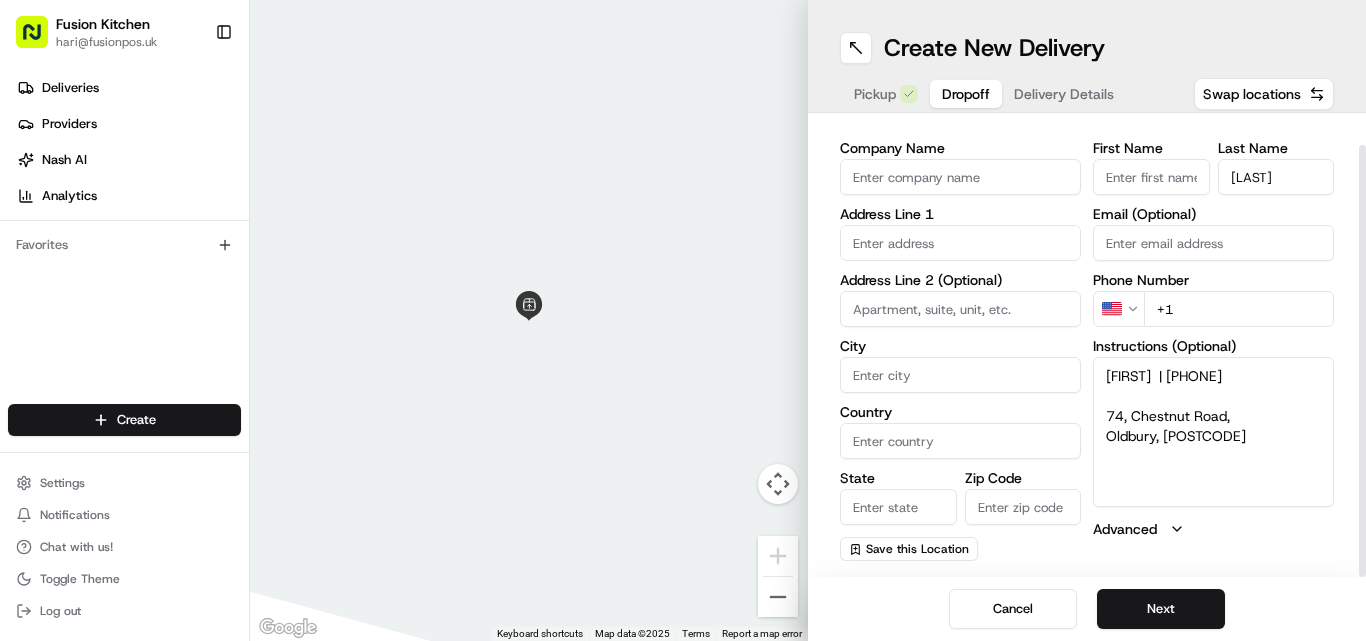 type on "[LAST]" 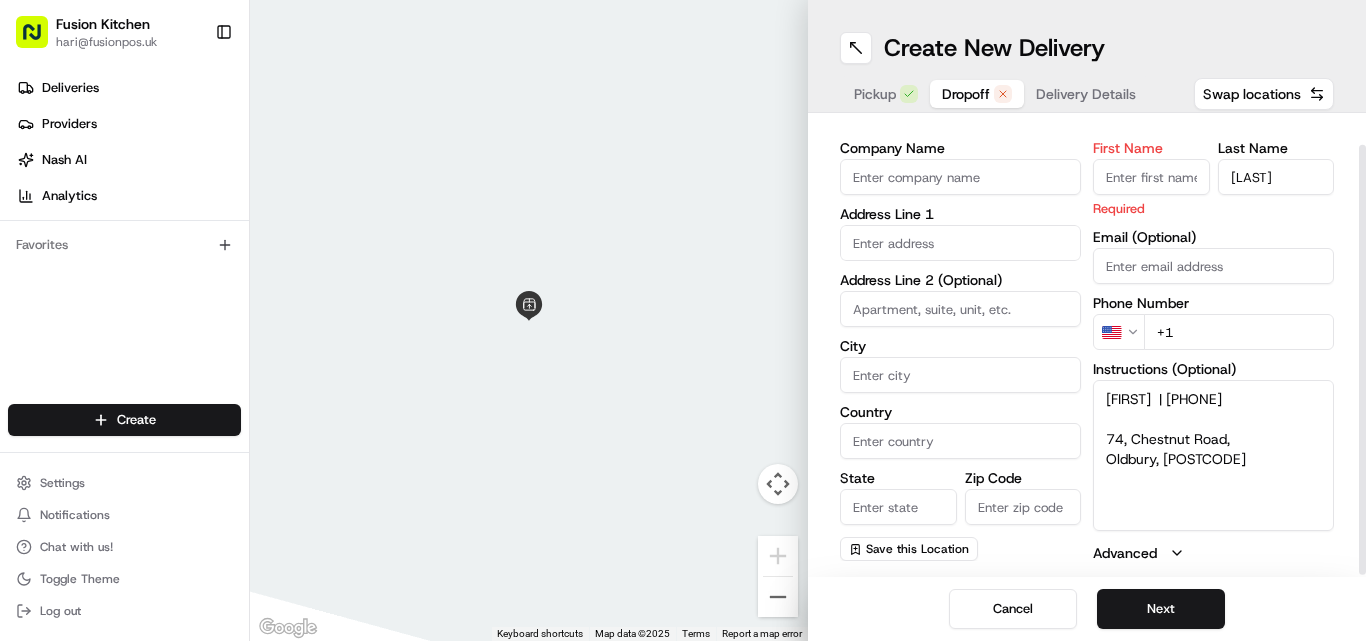 drag, startPoint x: 1125, startPoint y: 375, endPoint x: 1106, endPoint y: 377, distance: 19.104973 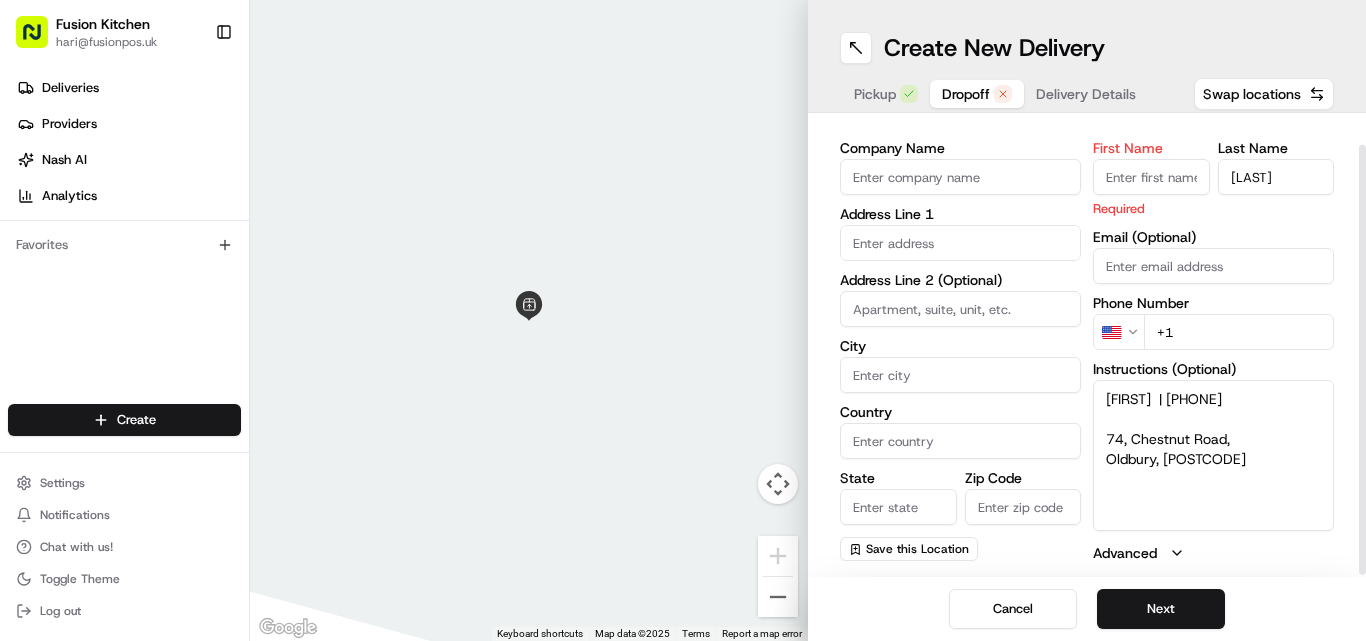 click on "Instructions (Optional) [FIRST]  | [PHONE]
74, Chestnut Road,
Oldbury, [POSTCODE]" at bounding box center (1213, 446) 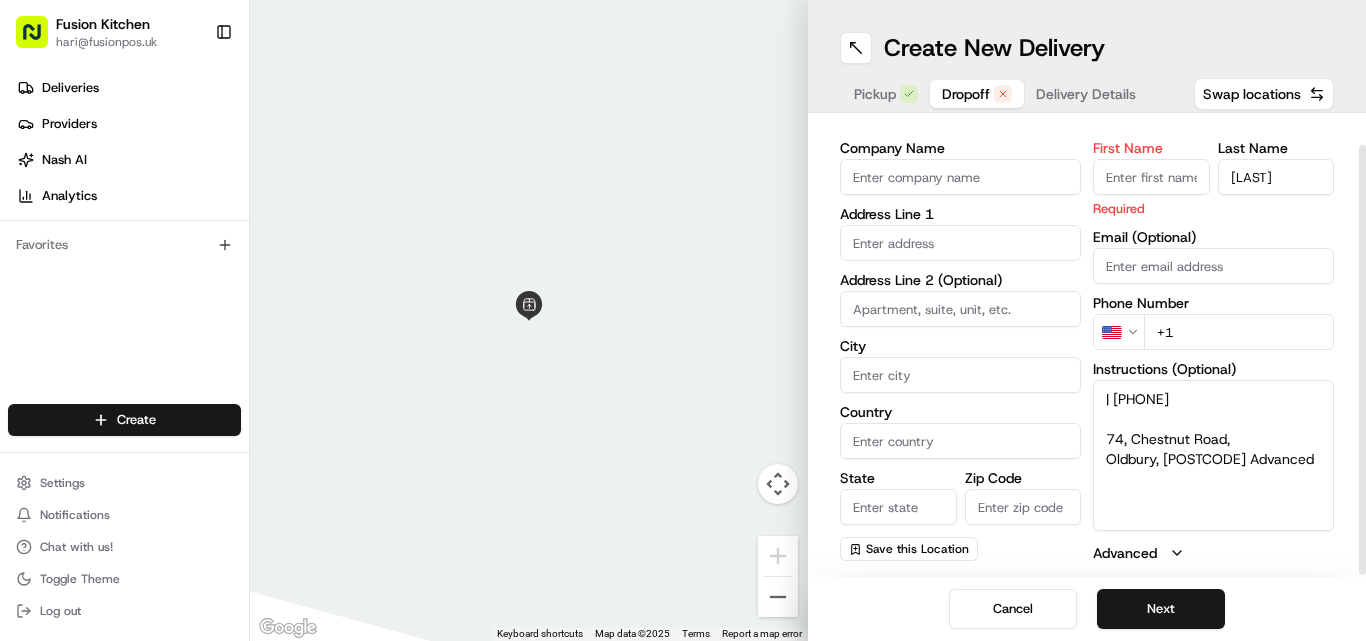 type on "| [PHONE]
74, Chestnut Road,
Oldbury, [POSTCODE] Advanced" 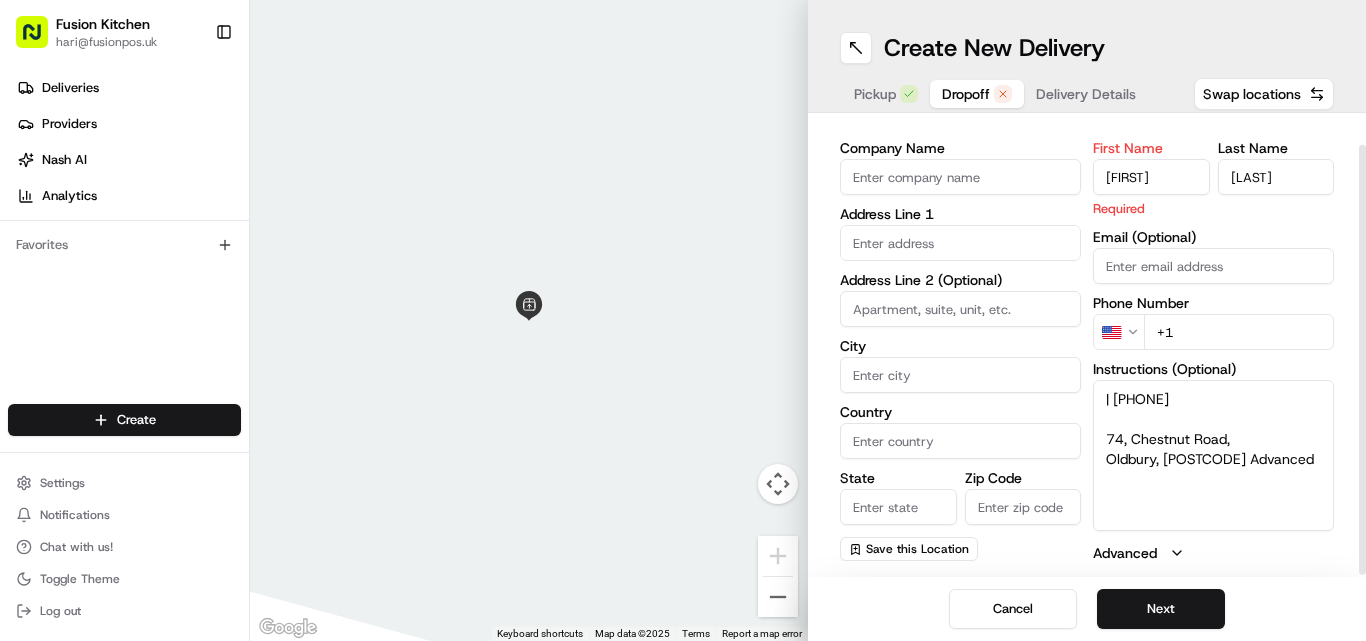 type on "[FIRST]" 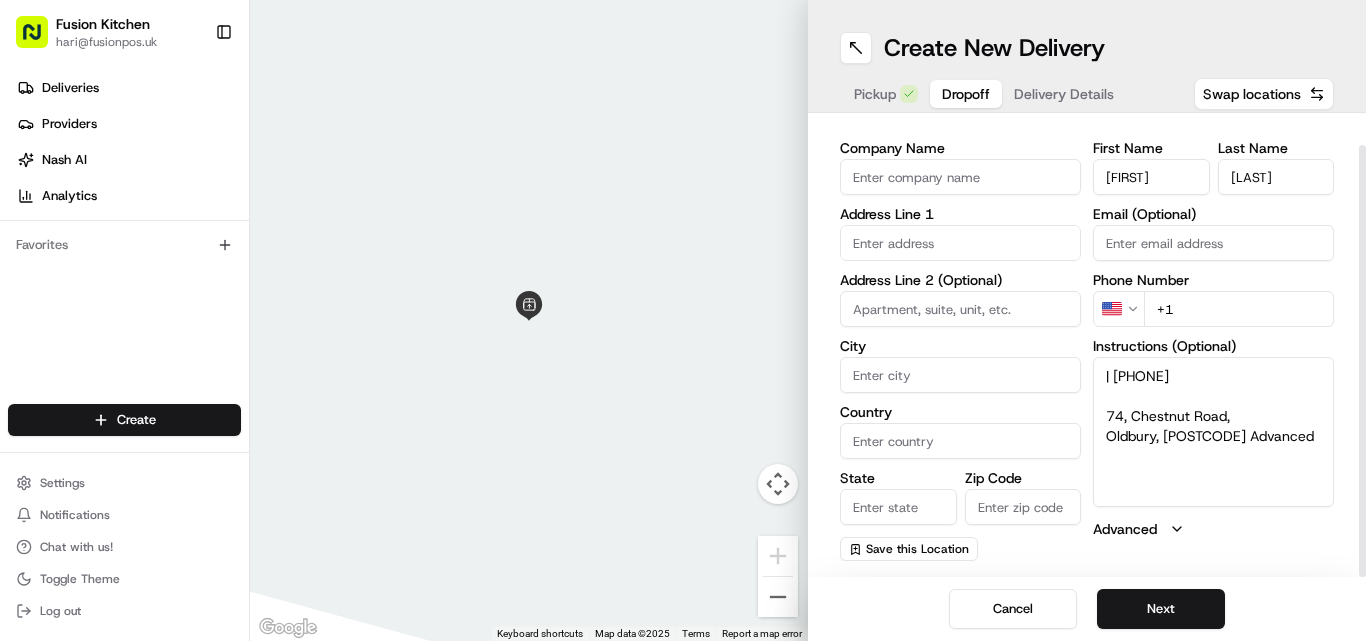 drag, startPoint x: 1104, startPoint y: 436, endPoint x: 1245, endPoint y: 455, distance: 142.27438 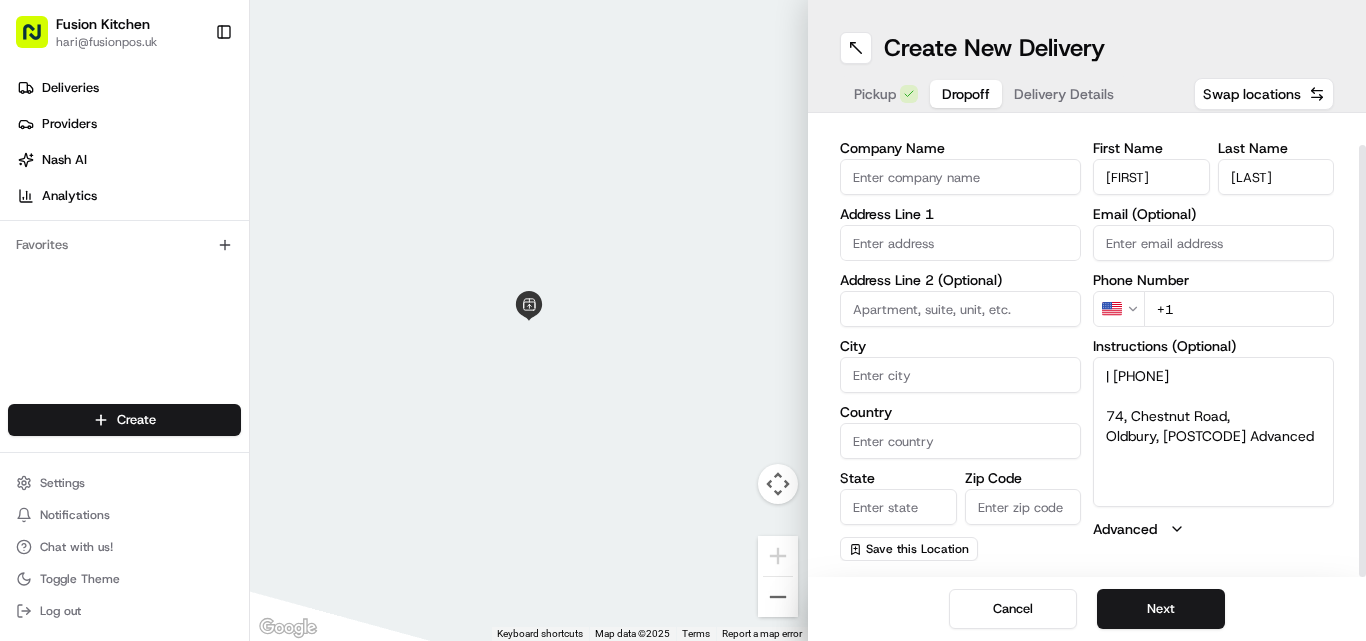 click on "| [PHONE]
74, Chestnut Road,
Oldbury, [POSTCODE] Advanced" at bounding box center [1213, 432] 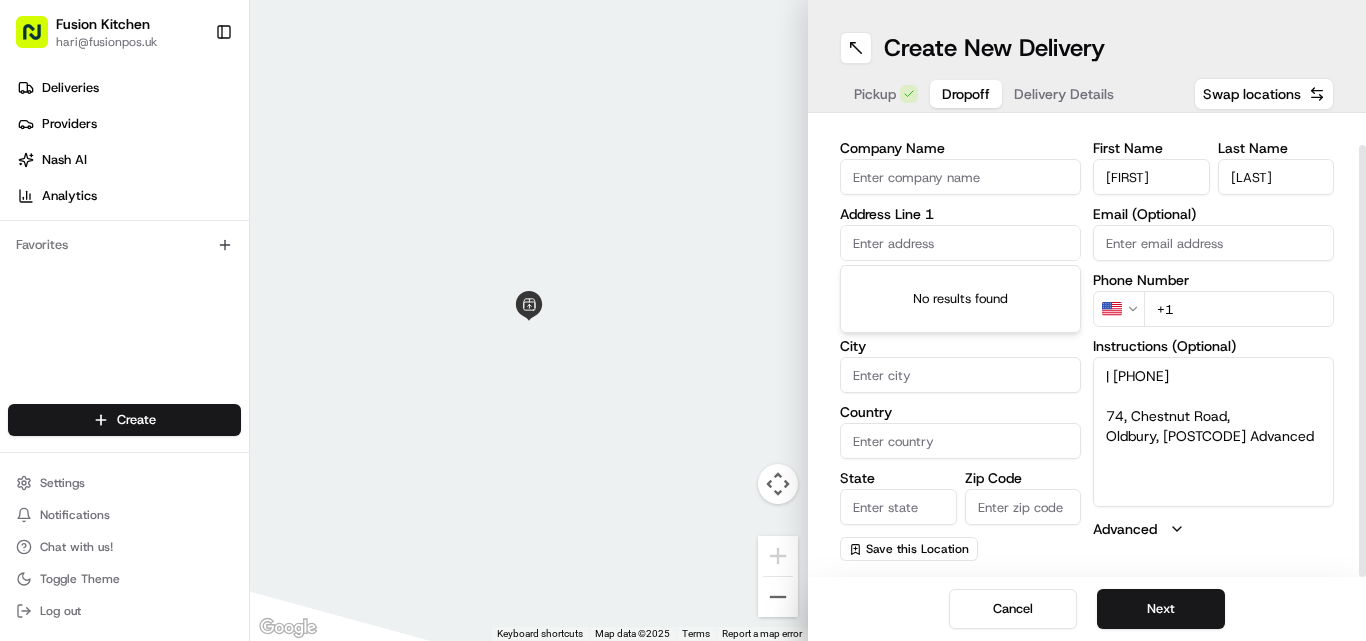 paste on "74, Chestnut Road, Oldbury, [POSTCODE], UK" 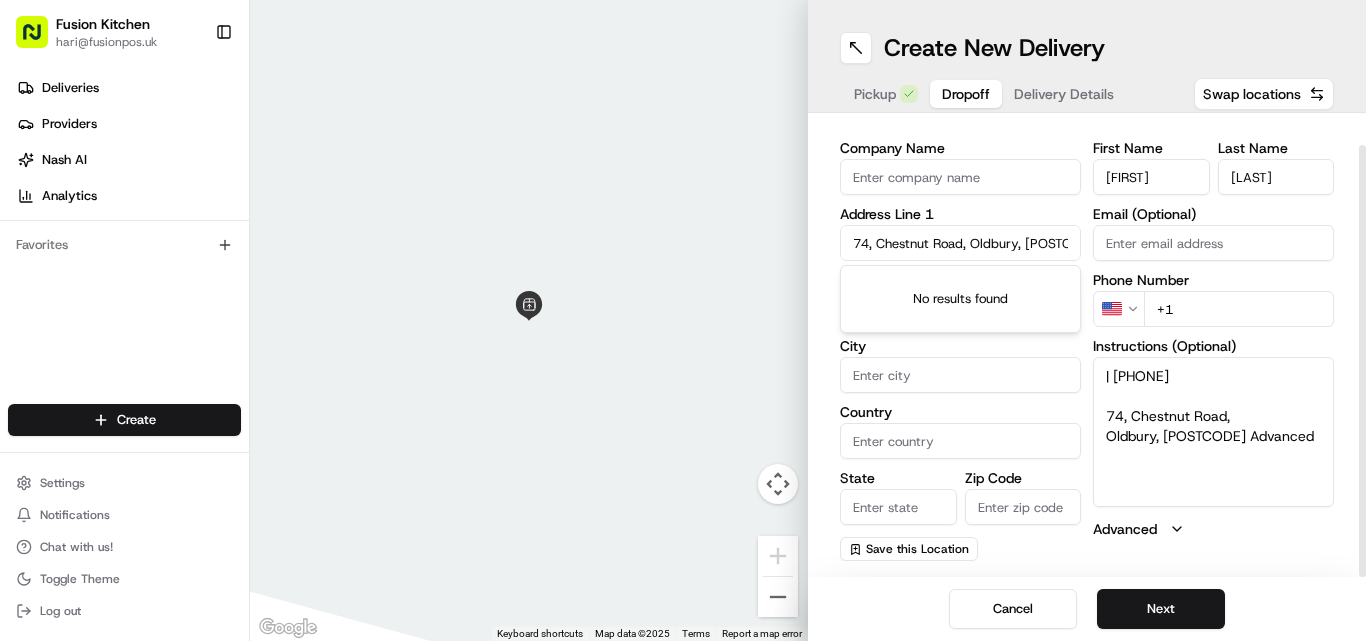 scroll, scrollTop: 0, scrollLeft: 9, axis: horizontal 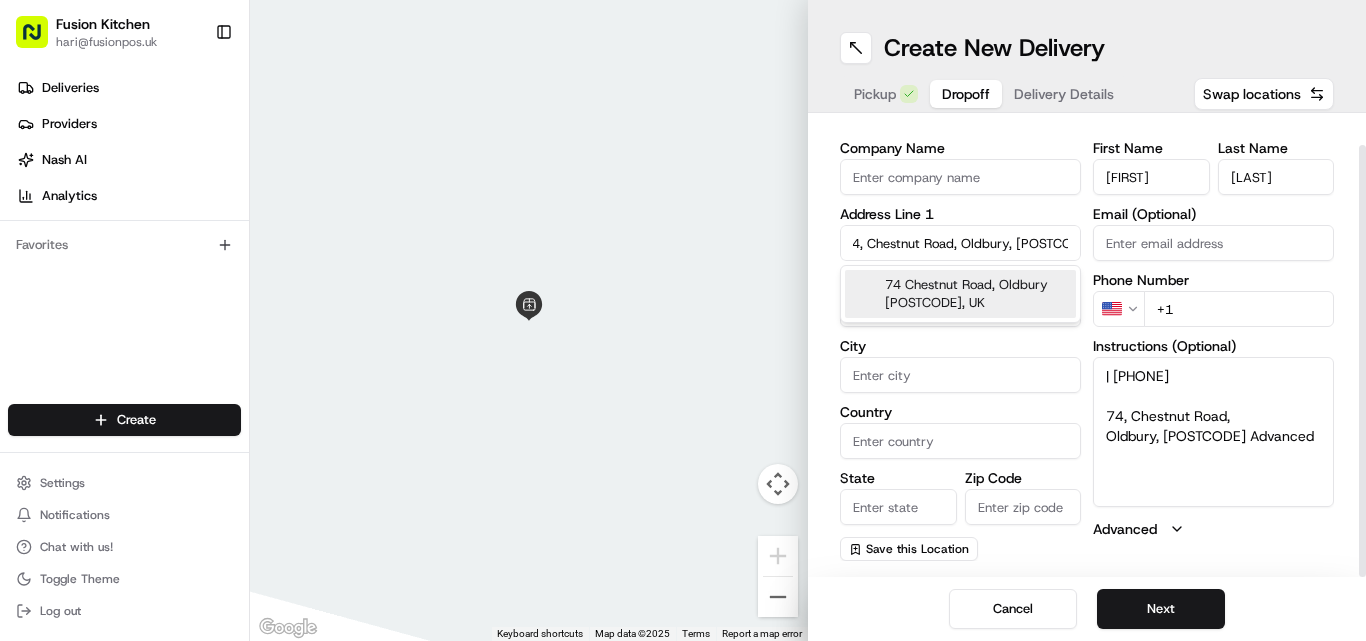 click on "74 Chestnut Road, Oldbury [POSTCODE], UK" at bounding box center [960, 294] 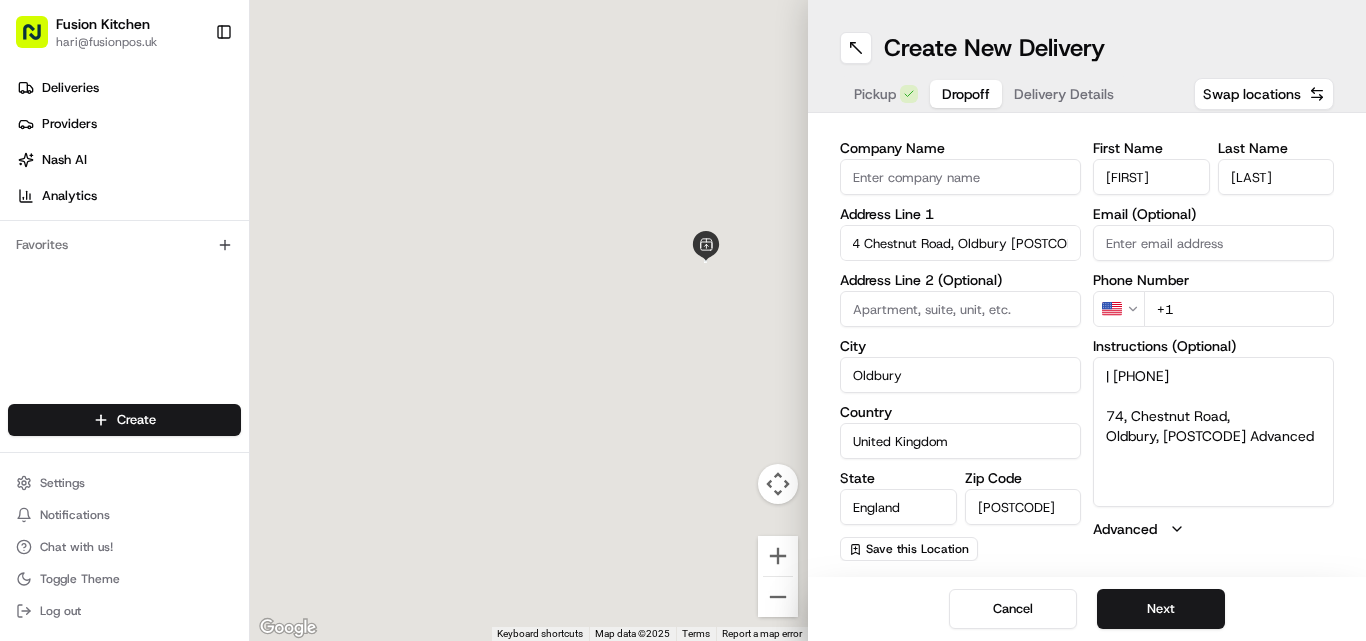 type on "74 Chestnut Rd, Oldbury [POSTCODE], UK" 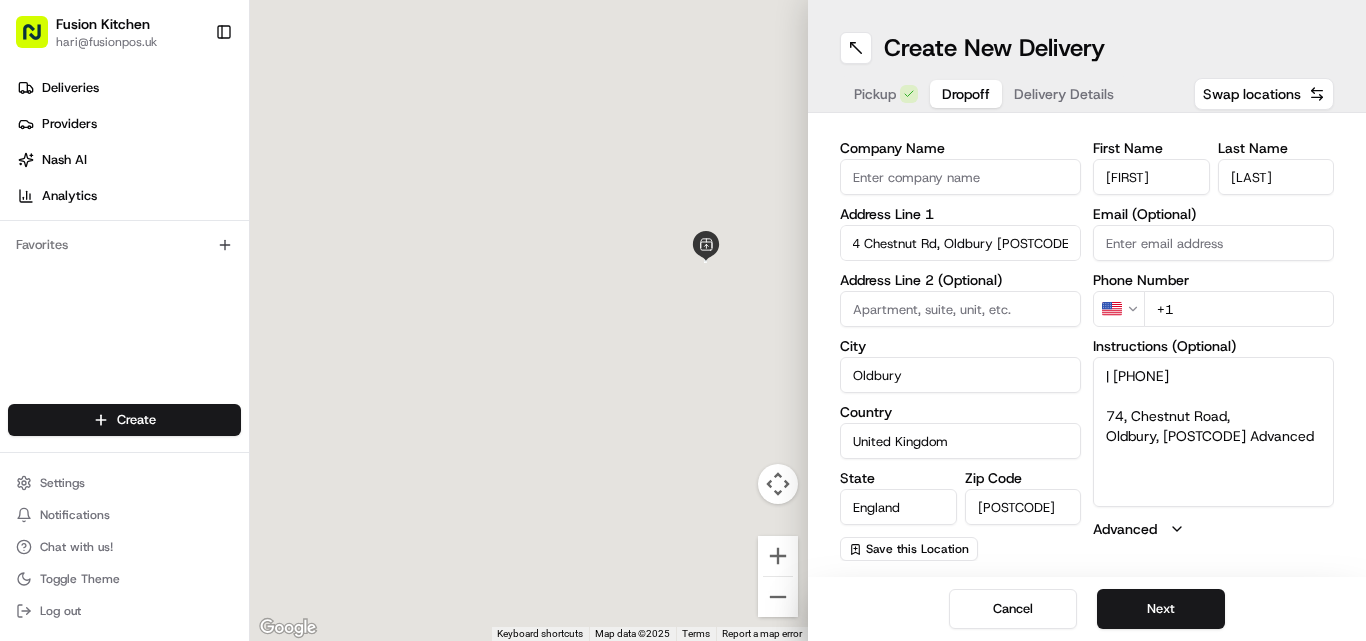 type on "74 Chestnut Road" 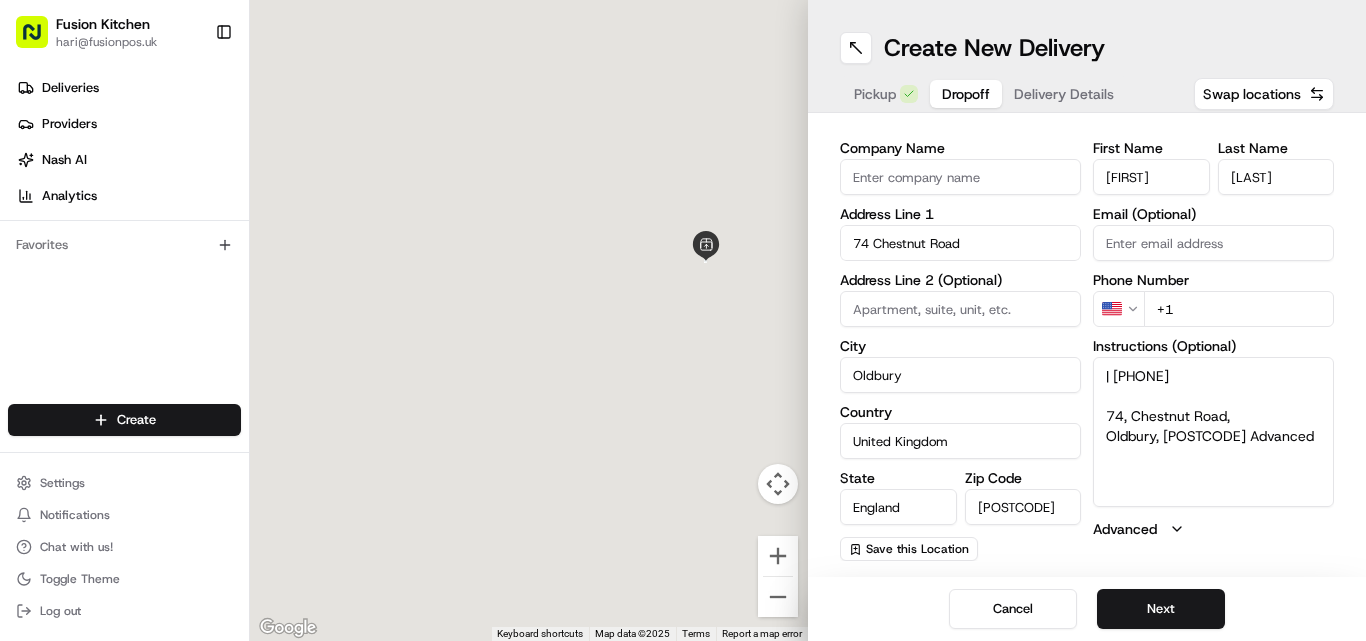scroll, scrollTop: 0, scrollLeft: 0, axis: both 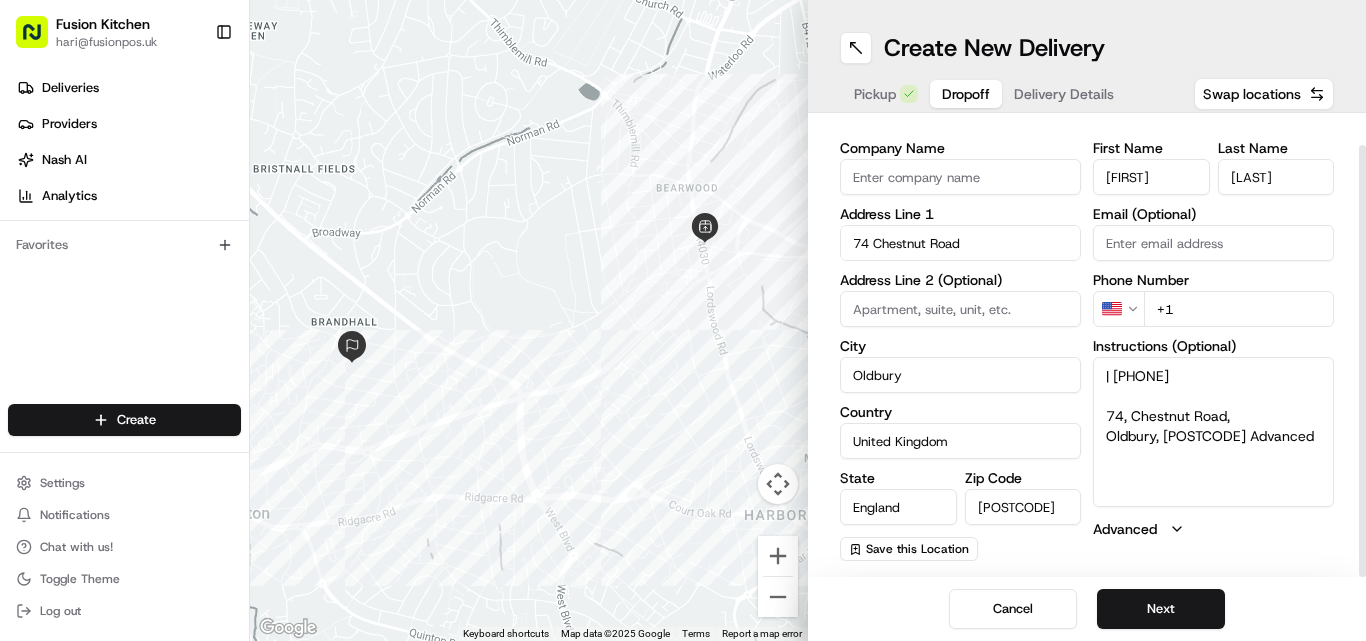 drag, startPoint x: 1198, startPoint y: 375, endPoint x: 1128, endPoint y: 376, distance: 70.00714 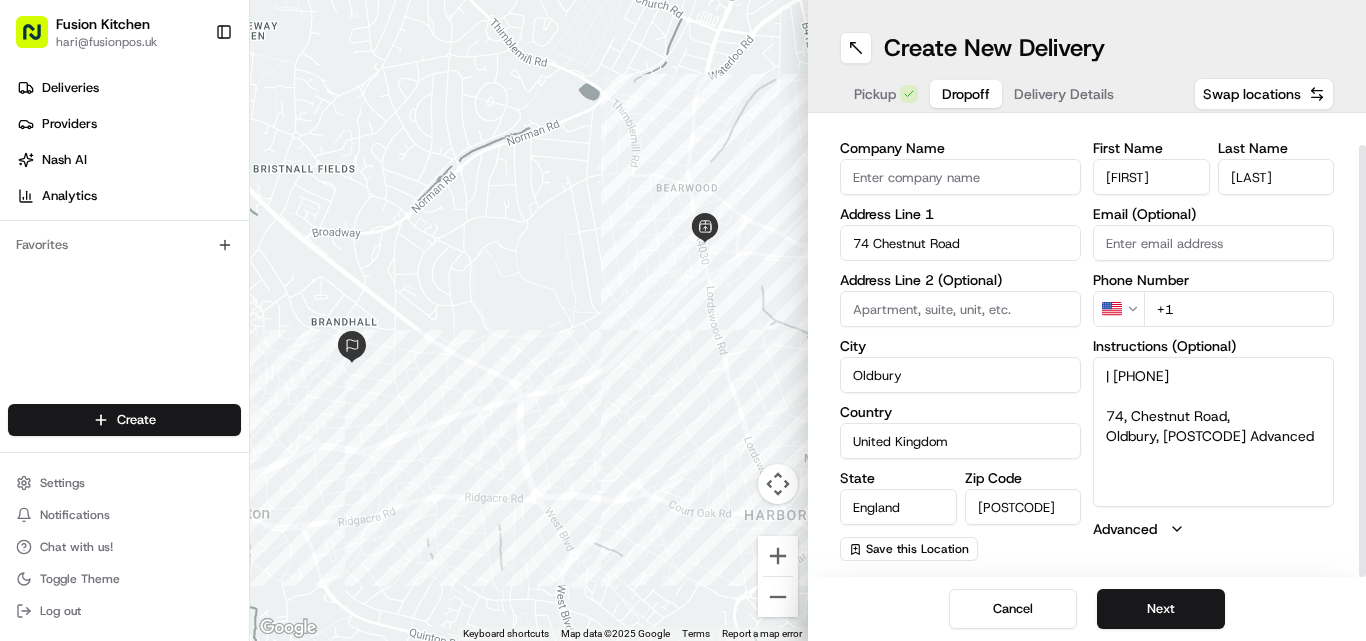 drag, startPoint x: 1239, startPoint y: 373, endPoint x: 1120, endPoint y: 376, distance: 119.03781 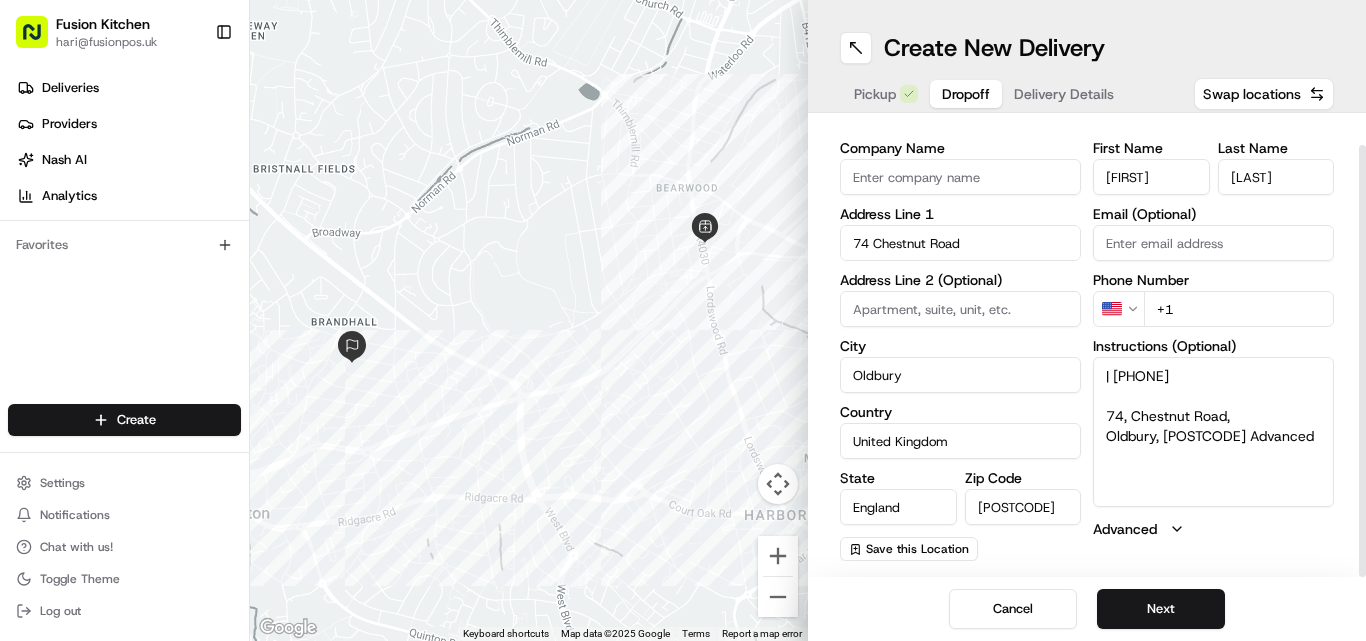click on "| [PHONE]
74, Chestnut Road,
Oldbury, [POSTCODE] Advanced" at bounding box center (1213, 432) 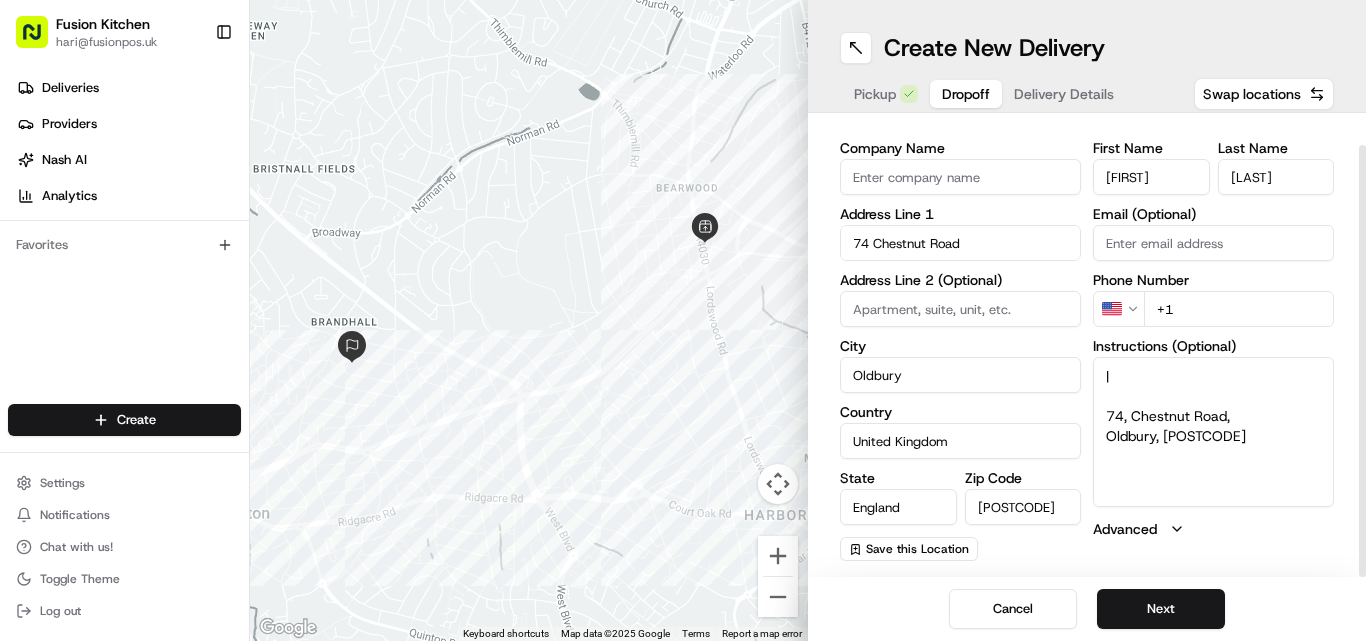 type on "|
74, Chestnut Road,
Oldbury, [POSTCODE]" 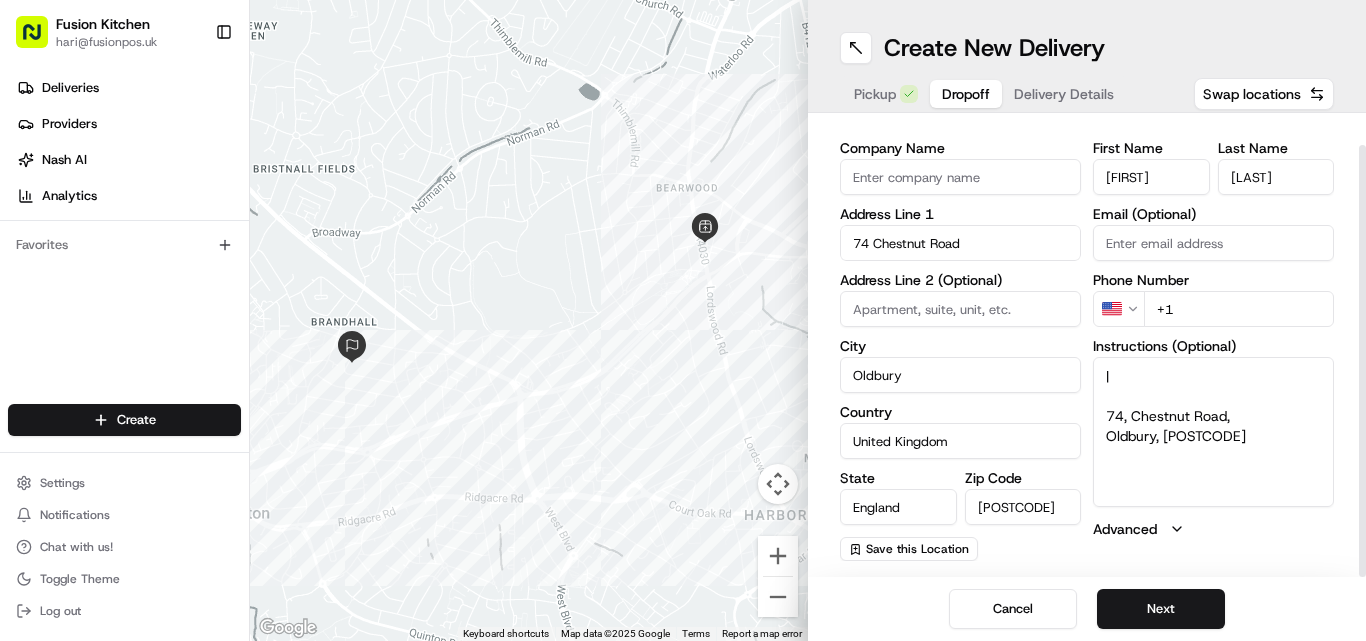 click on "Fusion Kitchen hari@example.com Toggle Sidebar Deliveries Providers Nash AI Analytics Favorites Main Menu Members & Organization Organization Users Roles Preferences Customization Tracking Orchestration Automations Dispatch Strategy Locations Pickup Locations Dropoff Locations Billing Billing Refund Requests Integrations Notification Triggers Webhooks API Keys Request Logs Create Settings Notifications Chat with us! Toggle Theme Log out ← Move left → Move right ↑ Move up ↓ Move down + Zoom in - Zoom out Home Jump left by 75% End Jump right by 75% Page Up Jump up by 75% Page Down Jump down by 75% Keyboard shortcuts Map Data Map data ©2025 Map data ©2025 1 m  Click to toggle between metric and imperial units Terms Report a map error Create New Delivery Pickup Dropoff Delivery Details Swap locations pickup Details Saved Location Company Name Madras Eatery Address Line 1 607A Bearwood Road Address Line 2 (Optional) City Birmingham Country United Kingdom State England Zip Code [POSTCODE]" at bounding box center [683, 320] 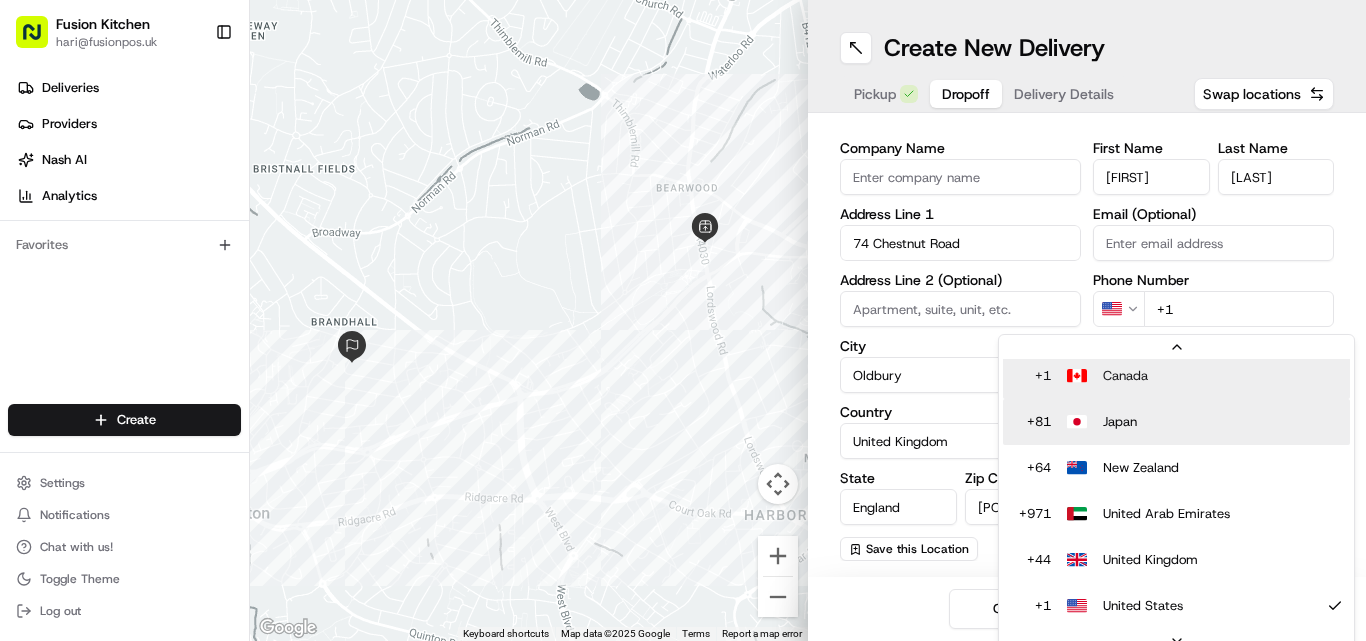 scroll, scrollTop: 40, scrollLeft: 0, axis: vertical 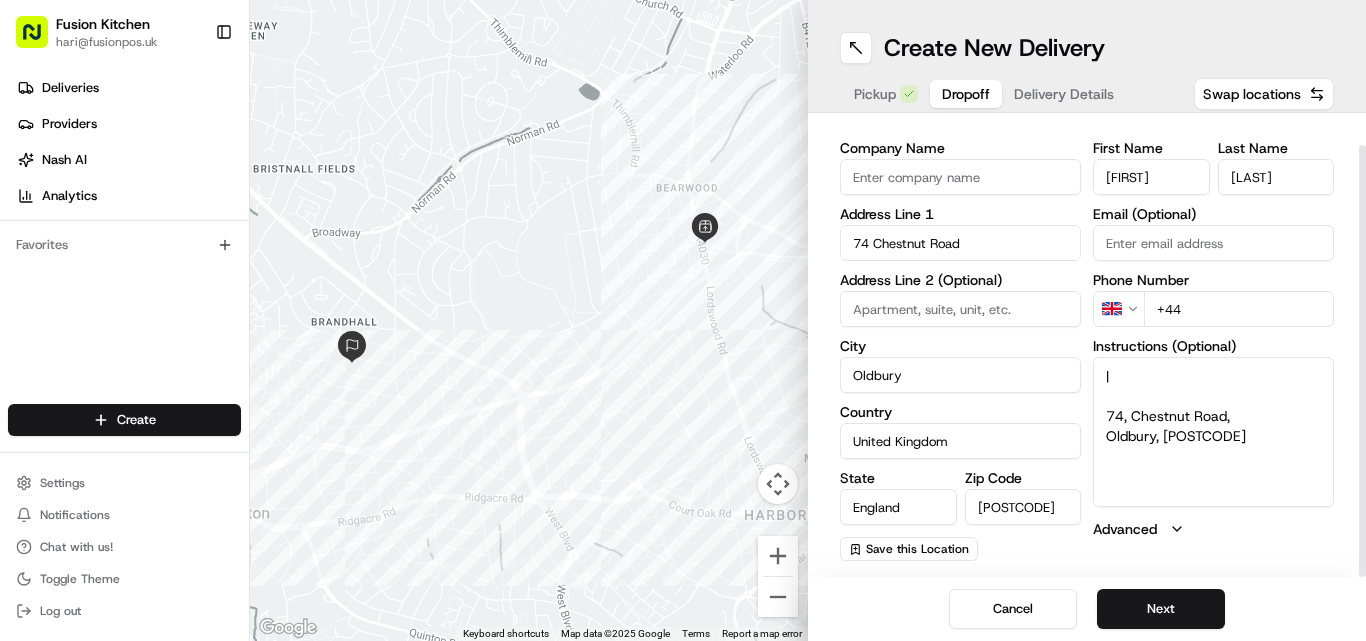 click on "+44" at bounding box center [1239, 309] 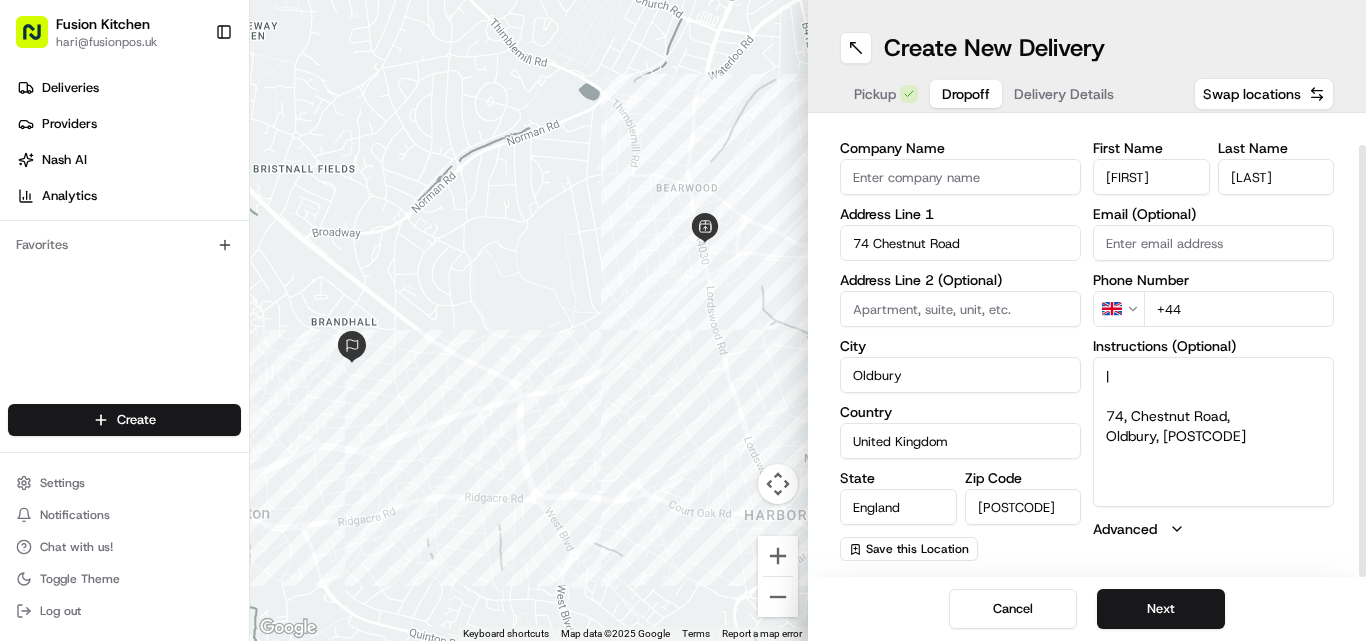 paste on "[PHONE]" 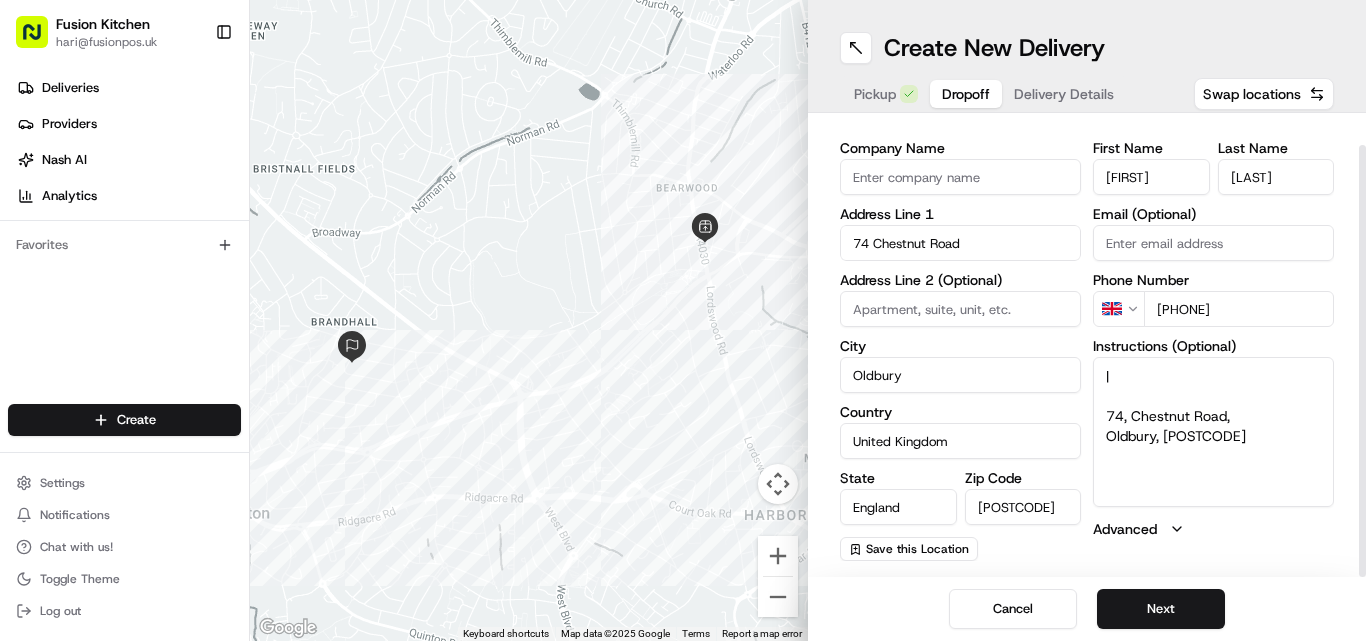 type on "[PHONE]" 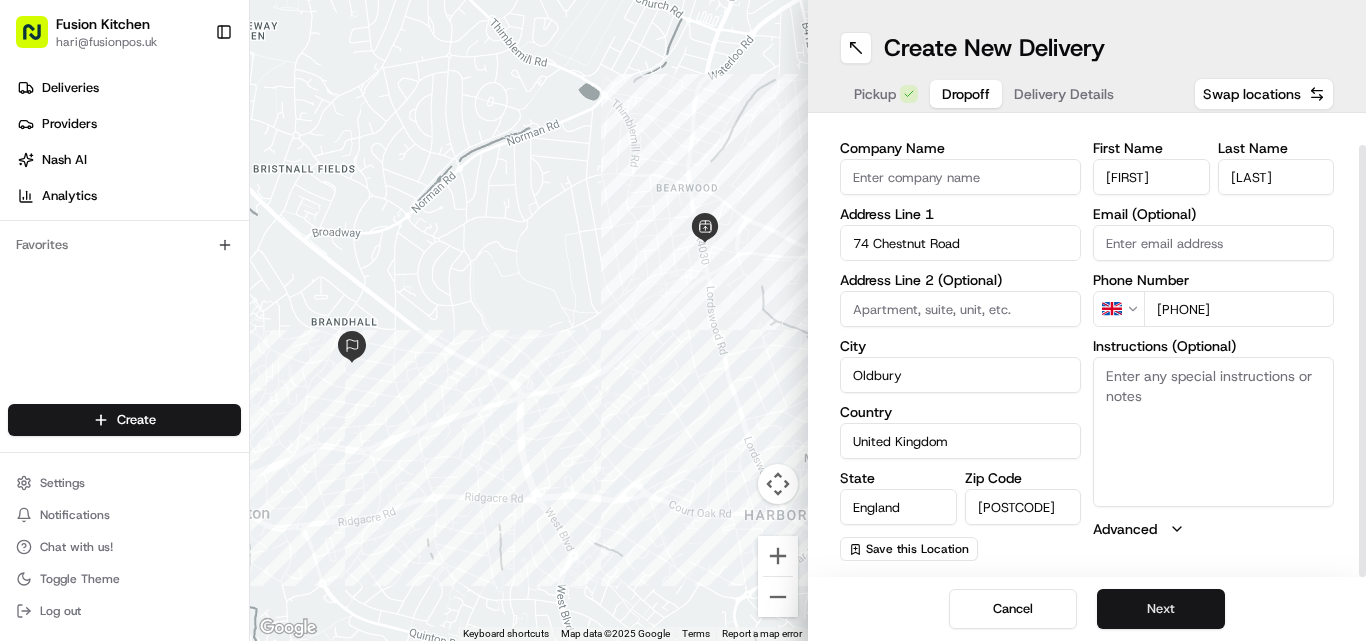 type 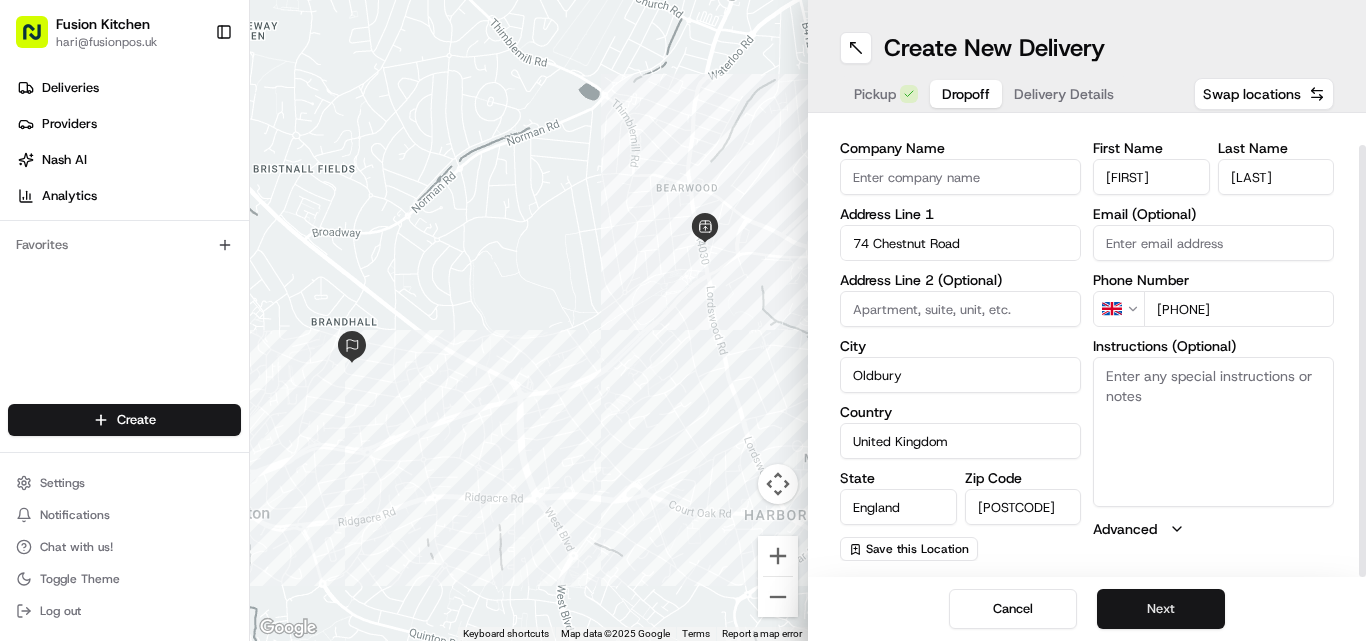 click on "Next" at bounding box center (1161, 609) 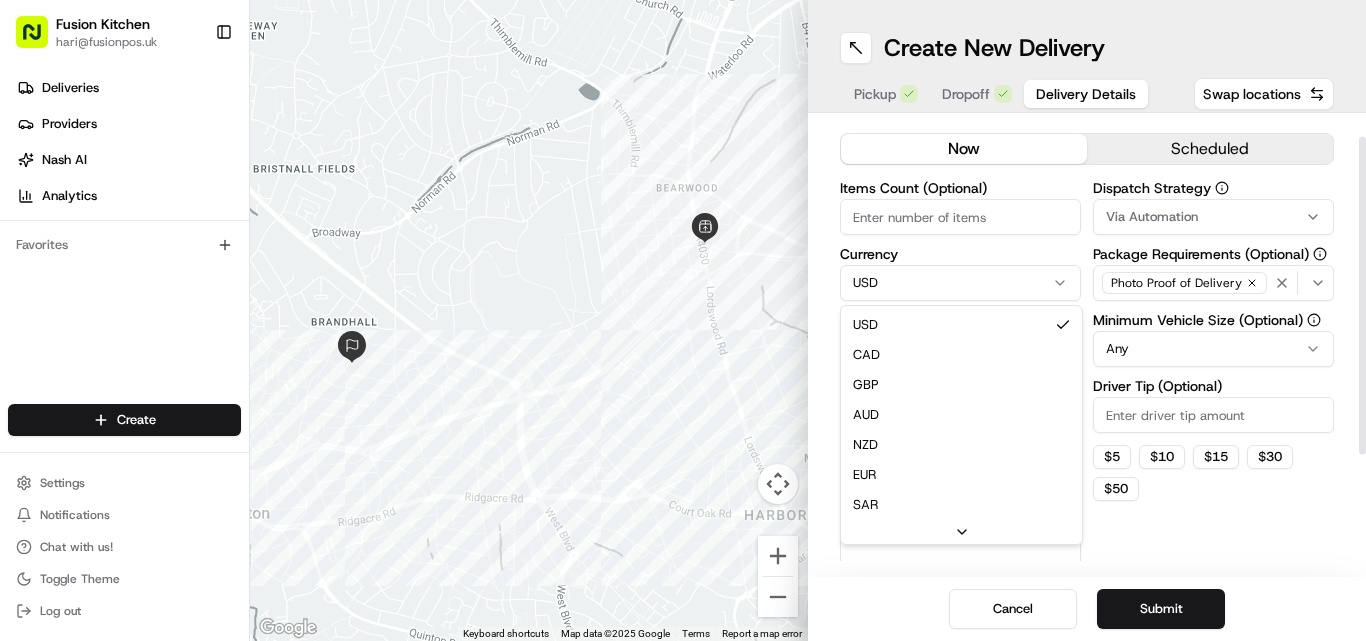 click on "Fusion Kitchen hari@example.com Toggle Sidebar Deliveries Providers Nash AI Analytics Favorites Main Menu Members & Organization Organization Users Roles Preferences Customization Tracking Orchestration Automations Dispatch Strategy Locations Pickup Locations Dropoff Locations Billing Billing Refund Requests Integrations Notification Triggers Webhooks API Keys Request Logs Create Settings Notifications Chat with us! Toggle Theme Log out ← Move left → Move right ↑ Move up ↓ Move down + Zoom in - Zoom out Home Jump left by 75% End Jump right by 75% Page Up Jump up by 75% Page Down Jump down by 75% Keyboard shortcuts Map Data Map data ©2025 Google Map data ©2025 Google 200 m  Click to toggle between metric and imperial units Terms Report a map error Create New Delivery Pickup Dropoff Delivery Details Swap locations Delivery Details now scheduled Items Count (Optional) Currency USD USD CAD GBP AUD NZD EUR SAR MXN AED JPY SGD Package Value Package Identifier (Optional) Dispatch Strategy" at bounding box center (683, 320) 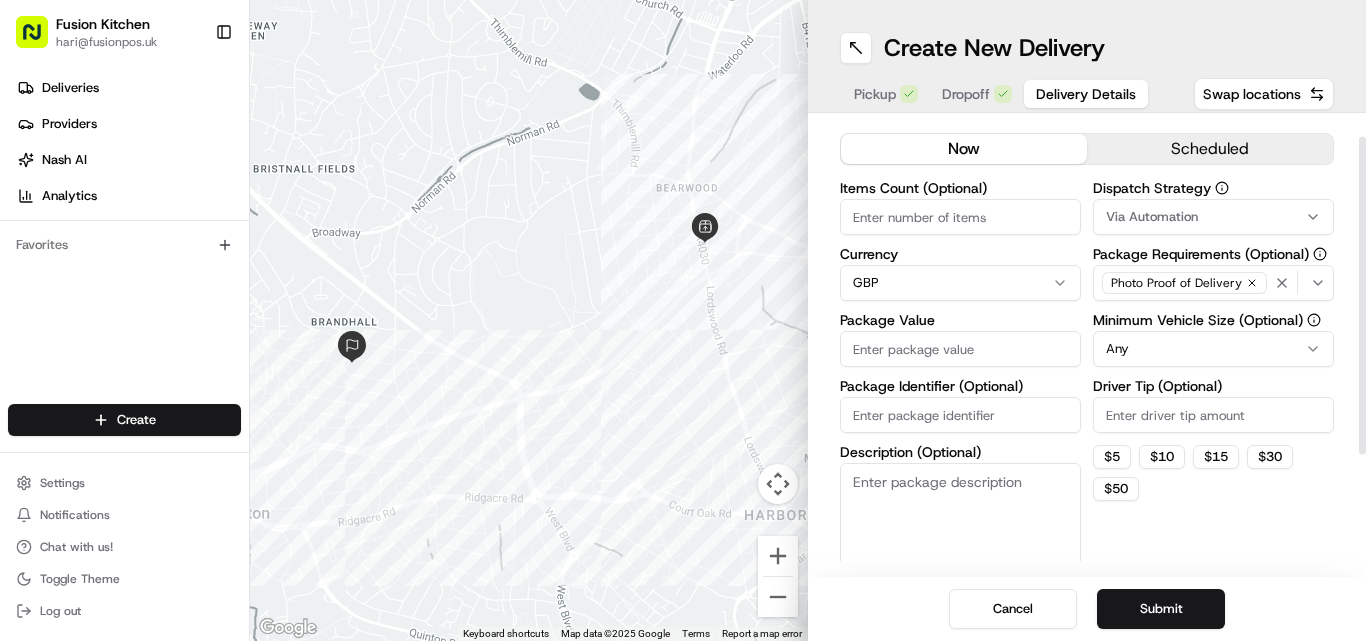 click on "Package Value" at bounding box center [960, 349] 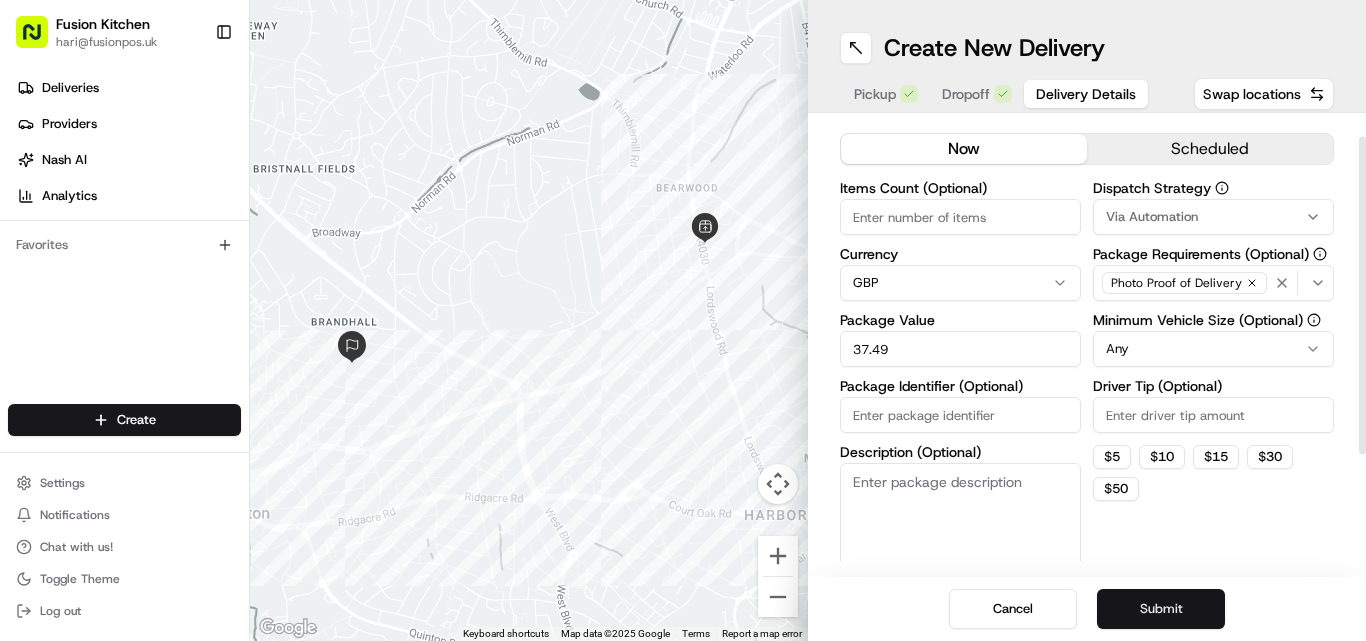 type on "37.49" 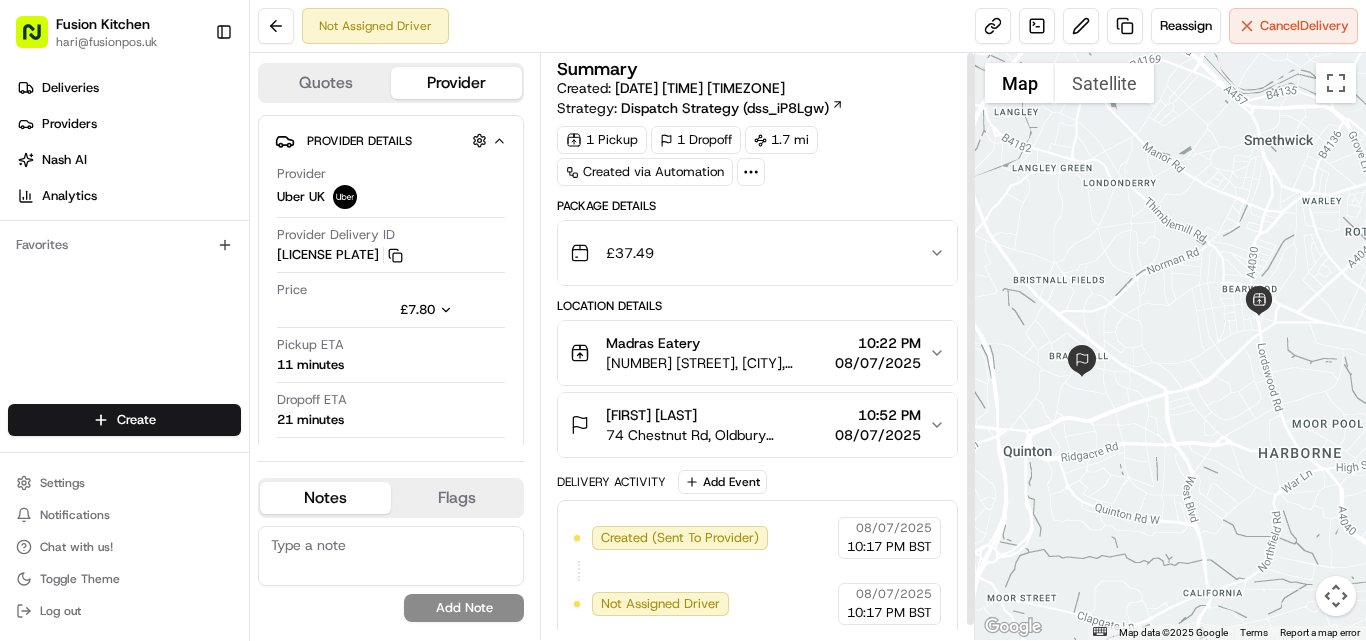 scroll, scrollTop: 0, scrollLeft: 0, axis: both 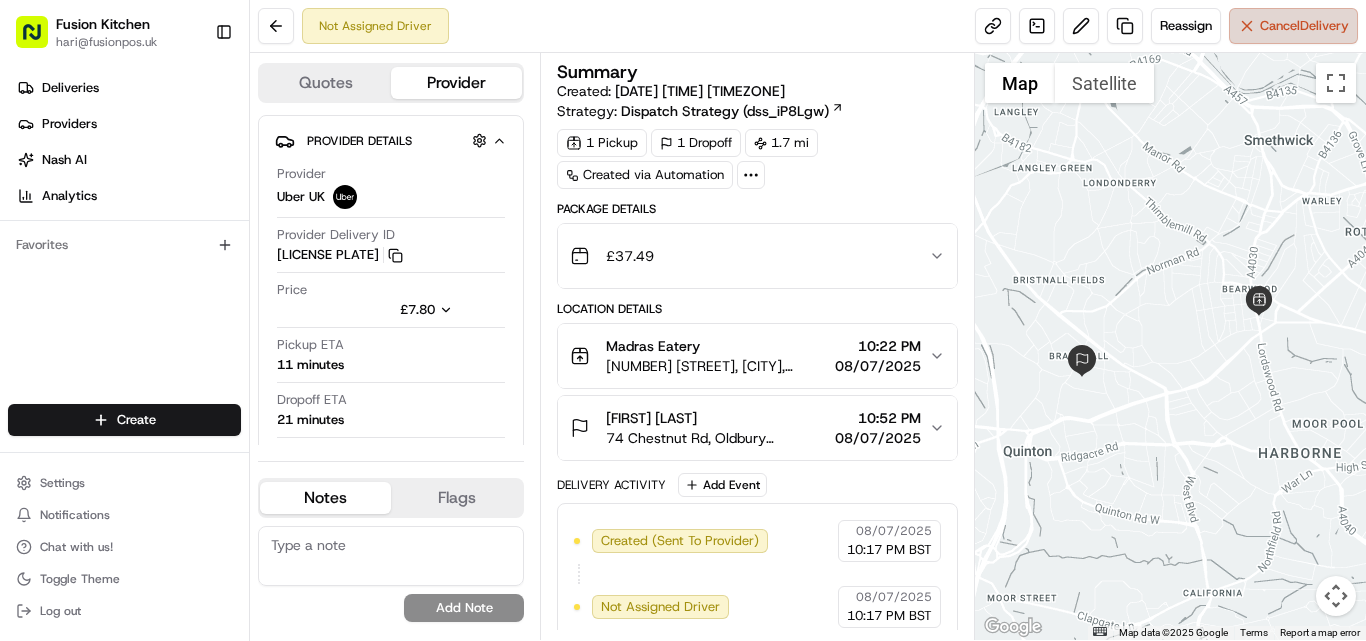 click on "Cancel  Delivery" at bounding box center (1293, 26) 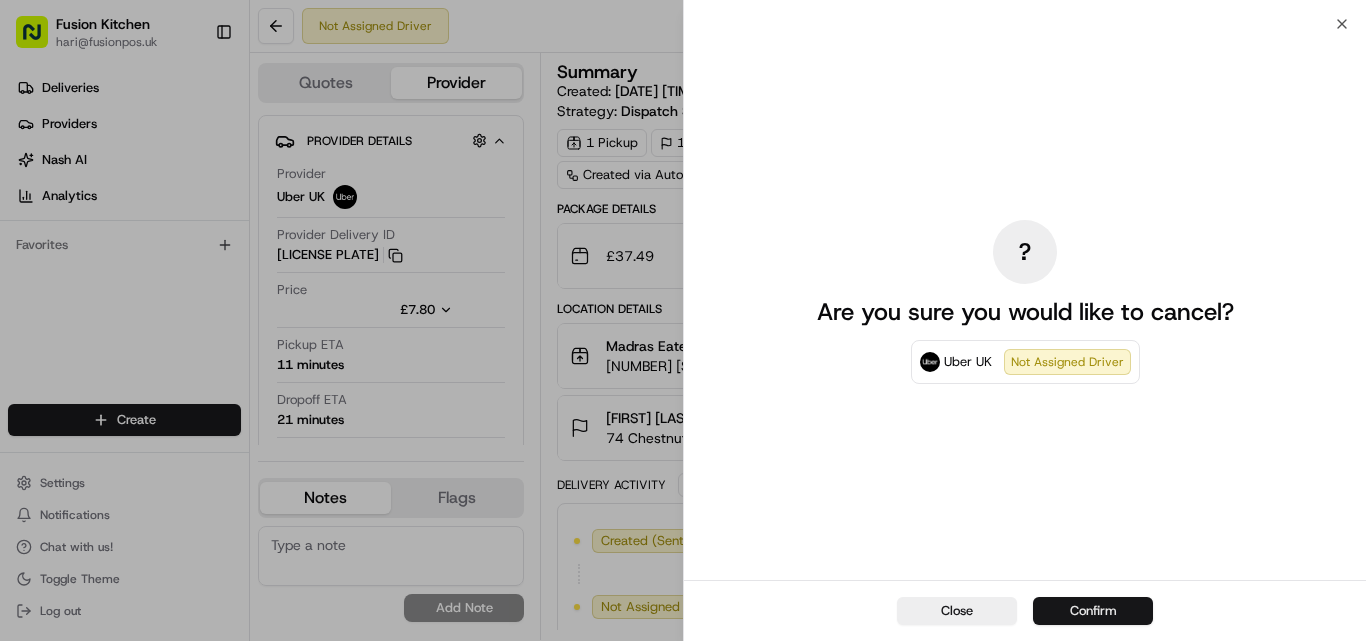 click on "Confirm" at bounding box center [1093, 611] 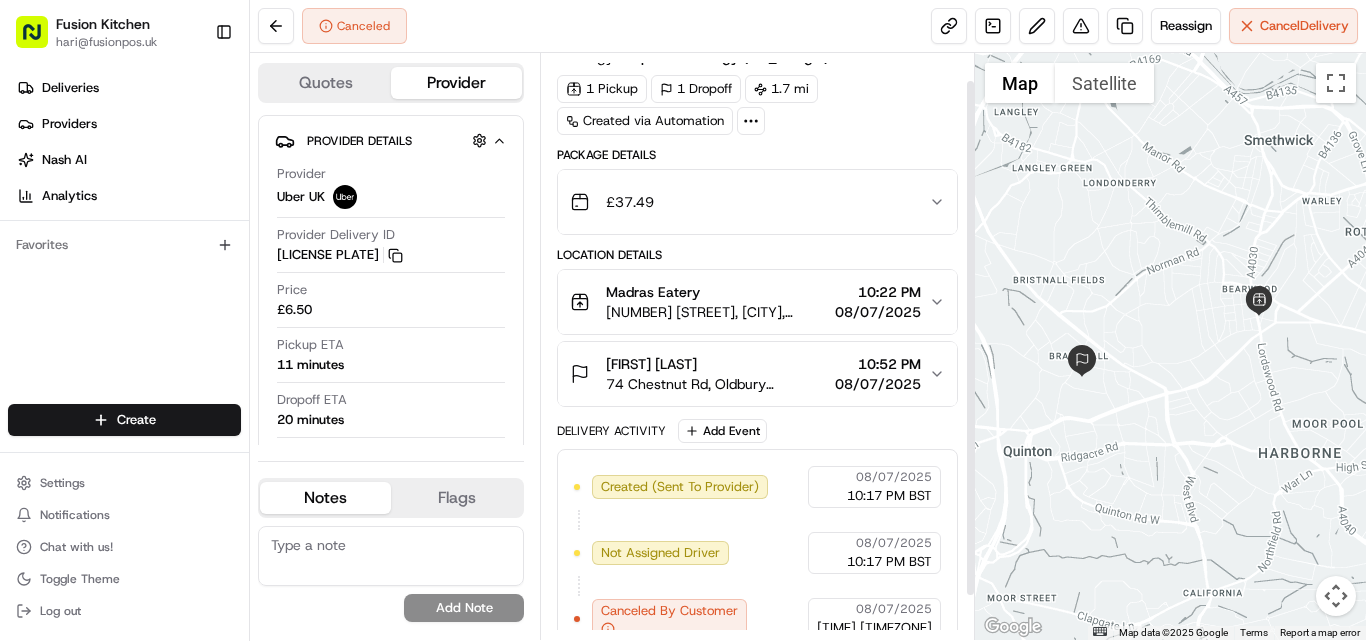 scroll, scrollTop: 81, scrollLeft: 0, axis: vertical 